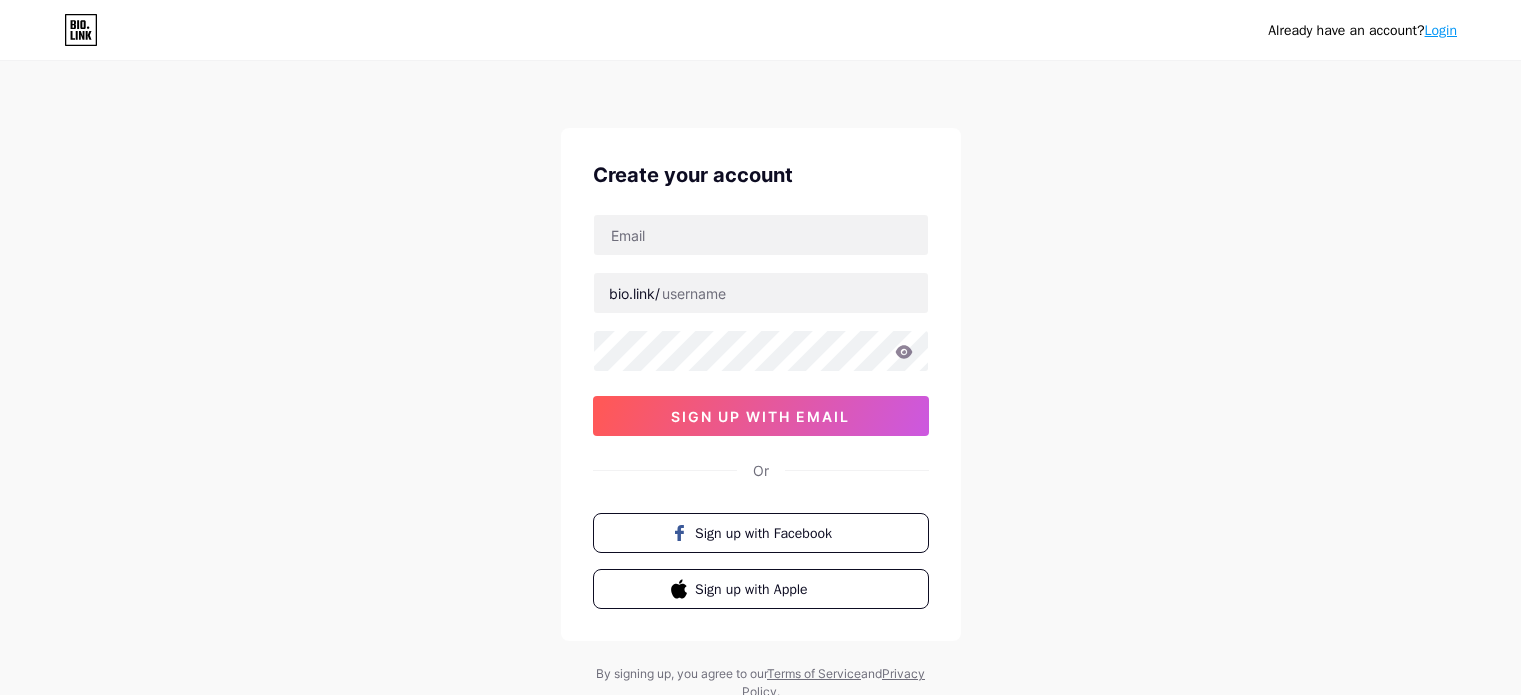 scroll, scrollTop: 0, scrollLeft: 0, axis: both 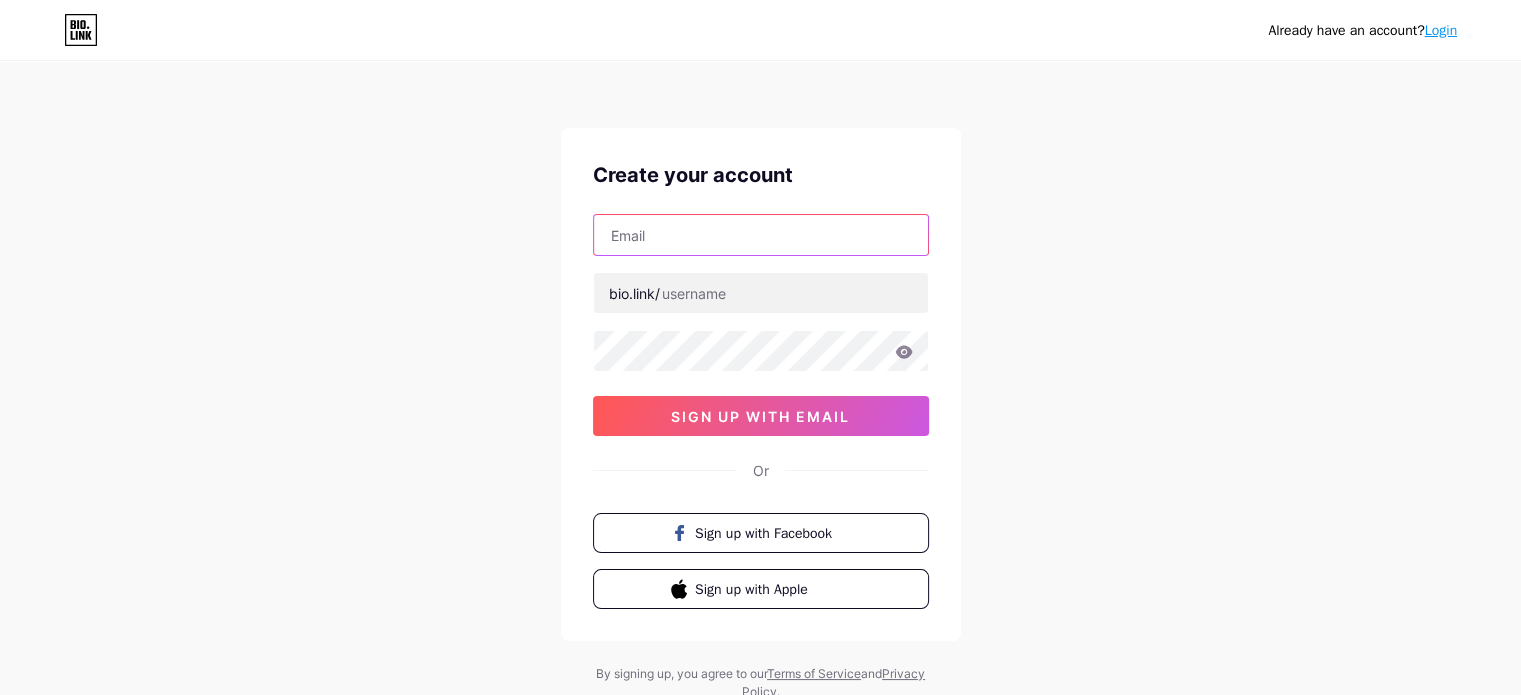 click at bounding box center (761, 235) 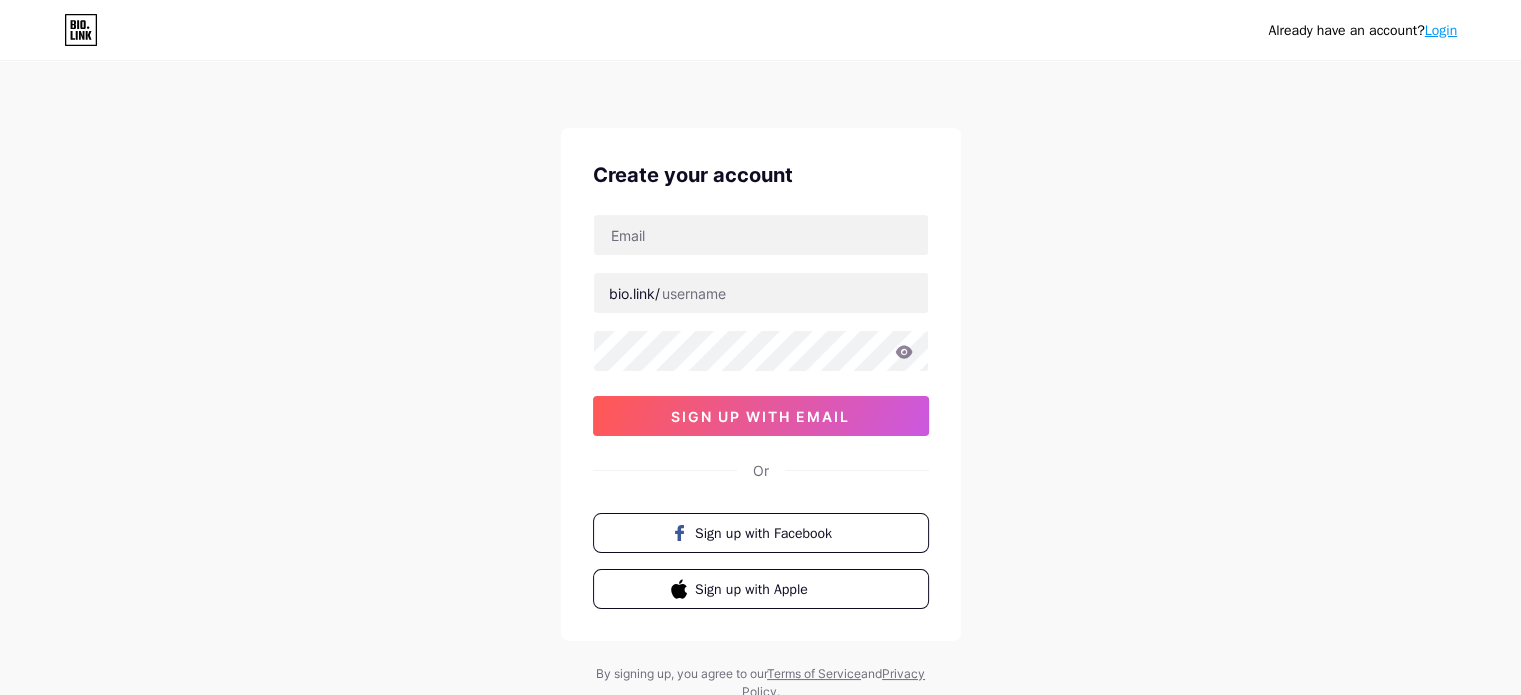 click on "Create your account         bio.link/                       sign up with email         Or       Sign up with Facebook
Sign up with Apple" at bounding box center (761, 384) 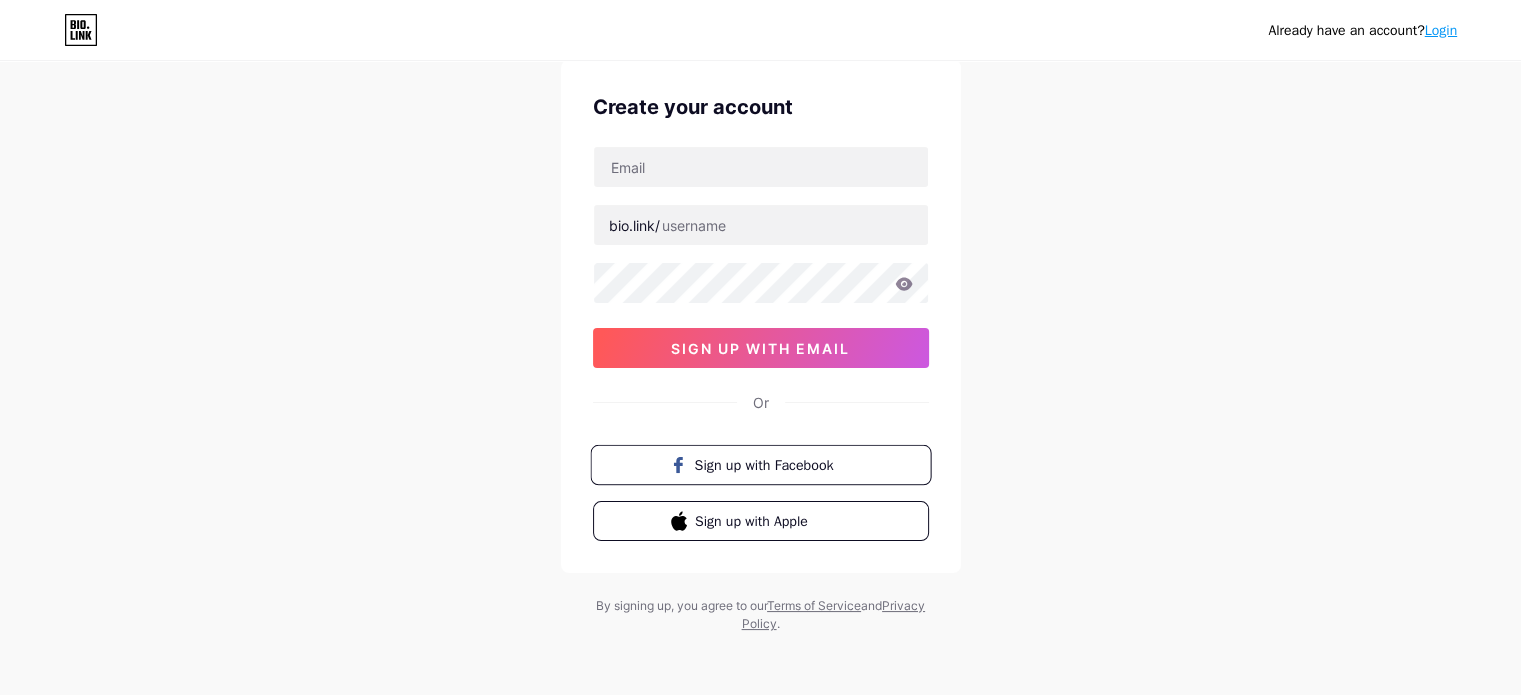 scroll, scrollTop: 0, scrollLeft: 0, axis: both 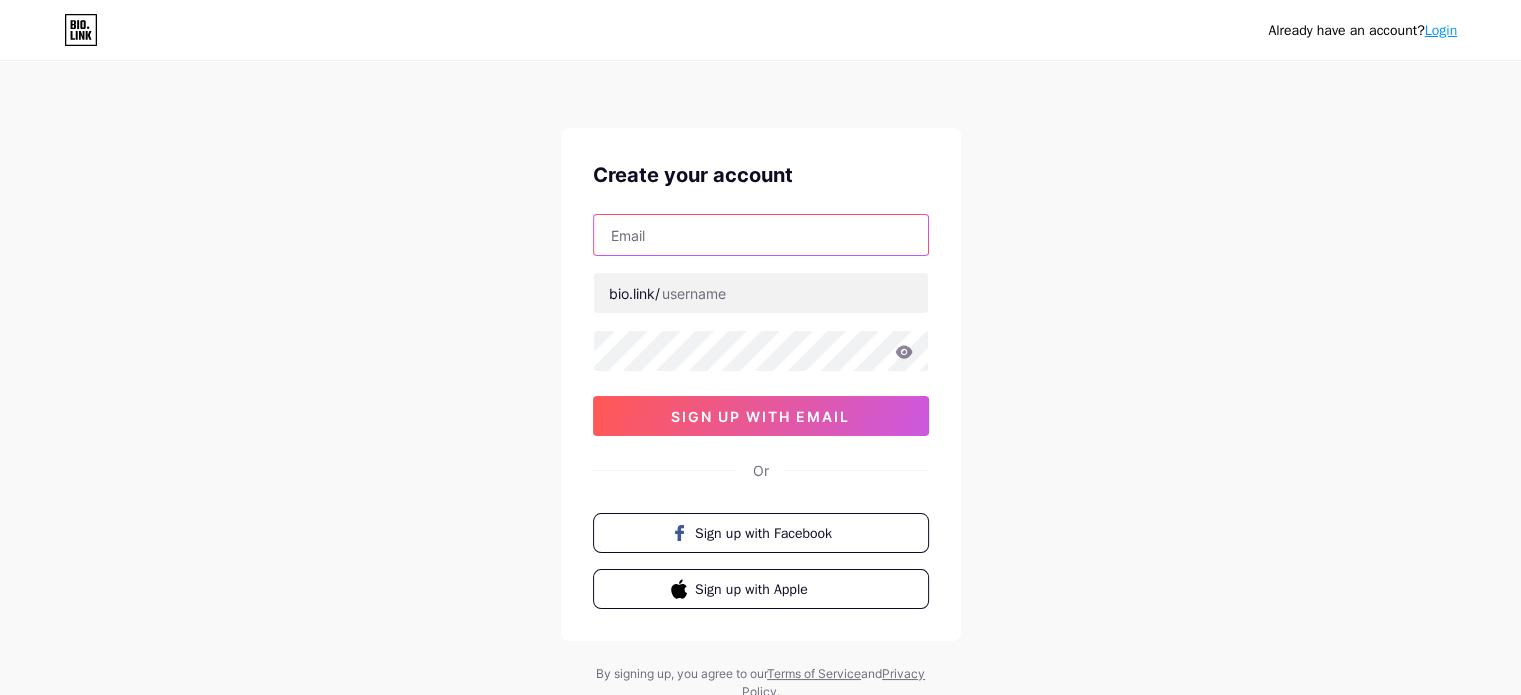 click at bounding box center (761, 235) 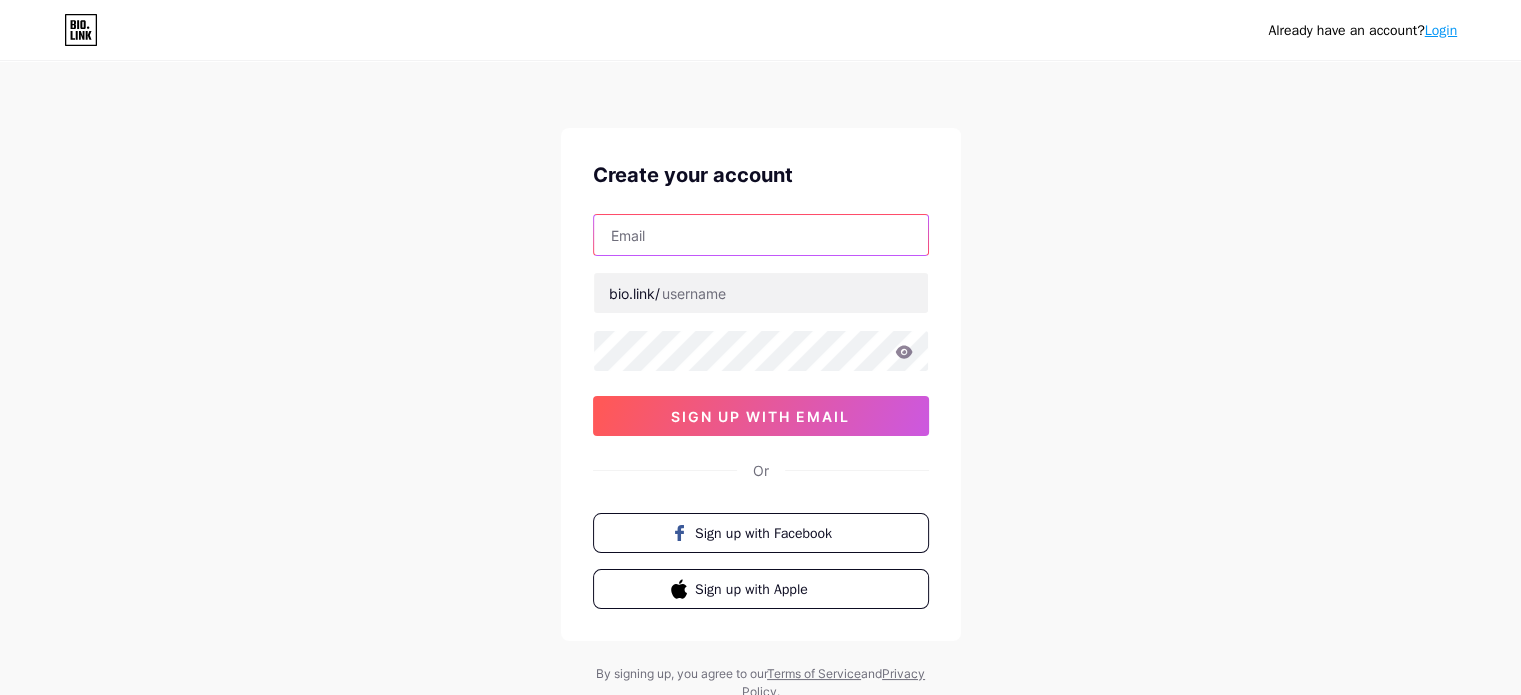 type on "[EMAIL]" 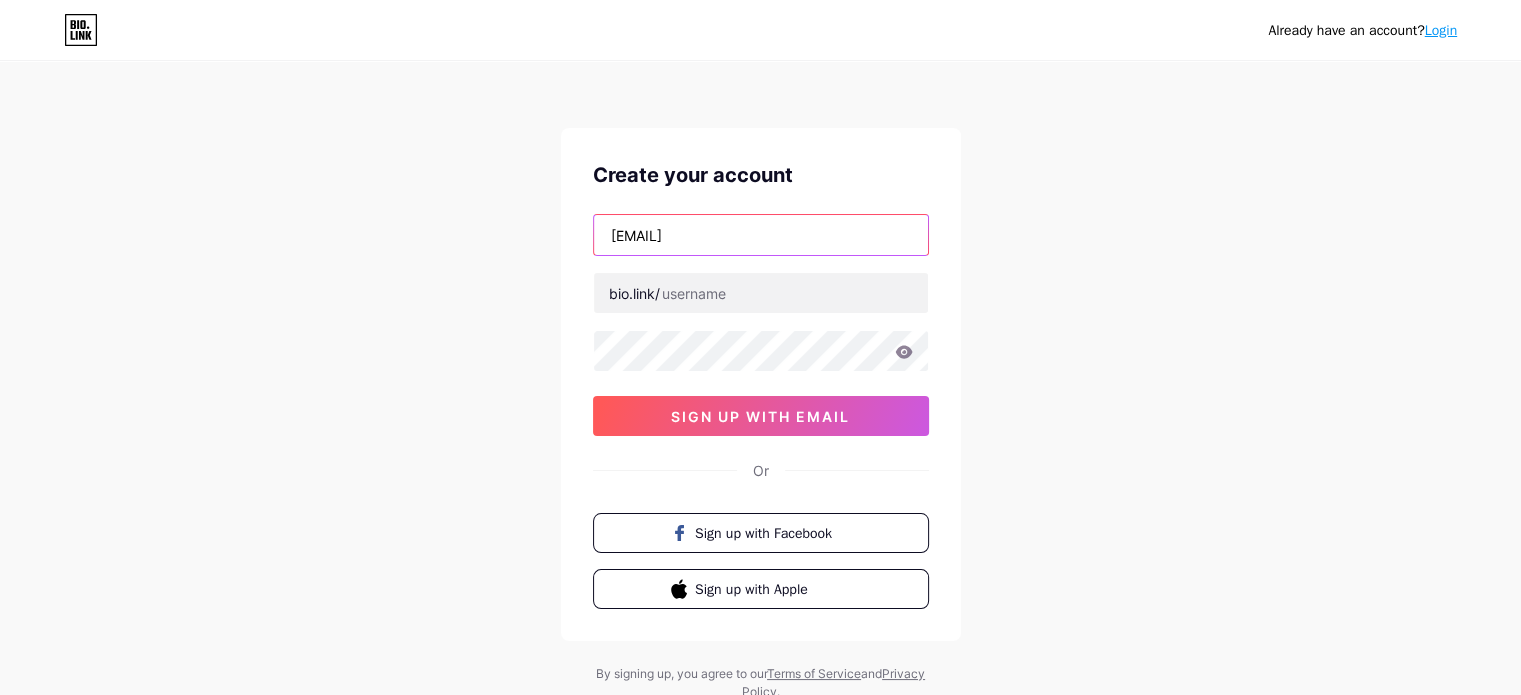 drag, startPoint x: 758, startPoint y: 227, endPoint x: 395, endPoint y: 269, distance: 365.42166 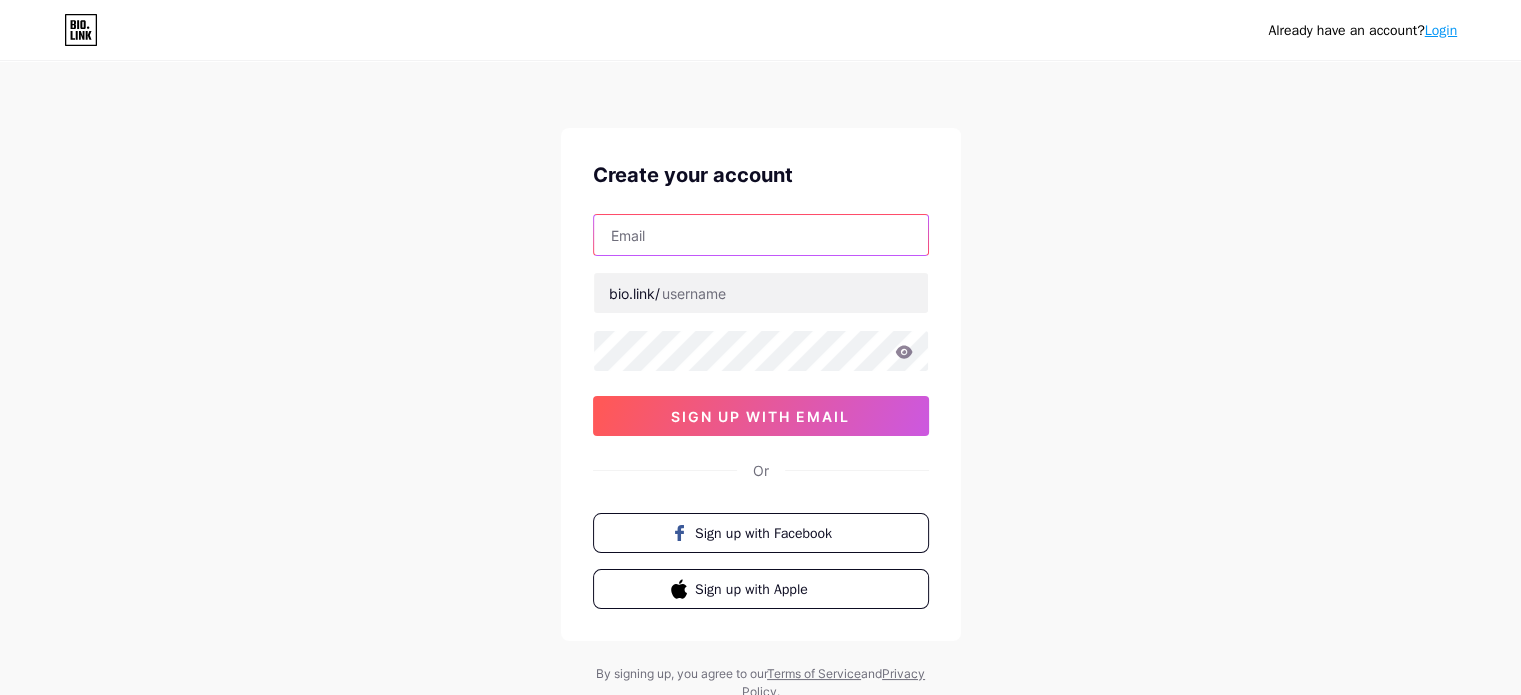 click at bounding box center (761, 235) 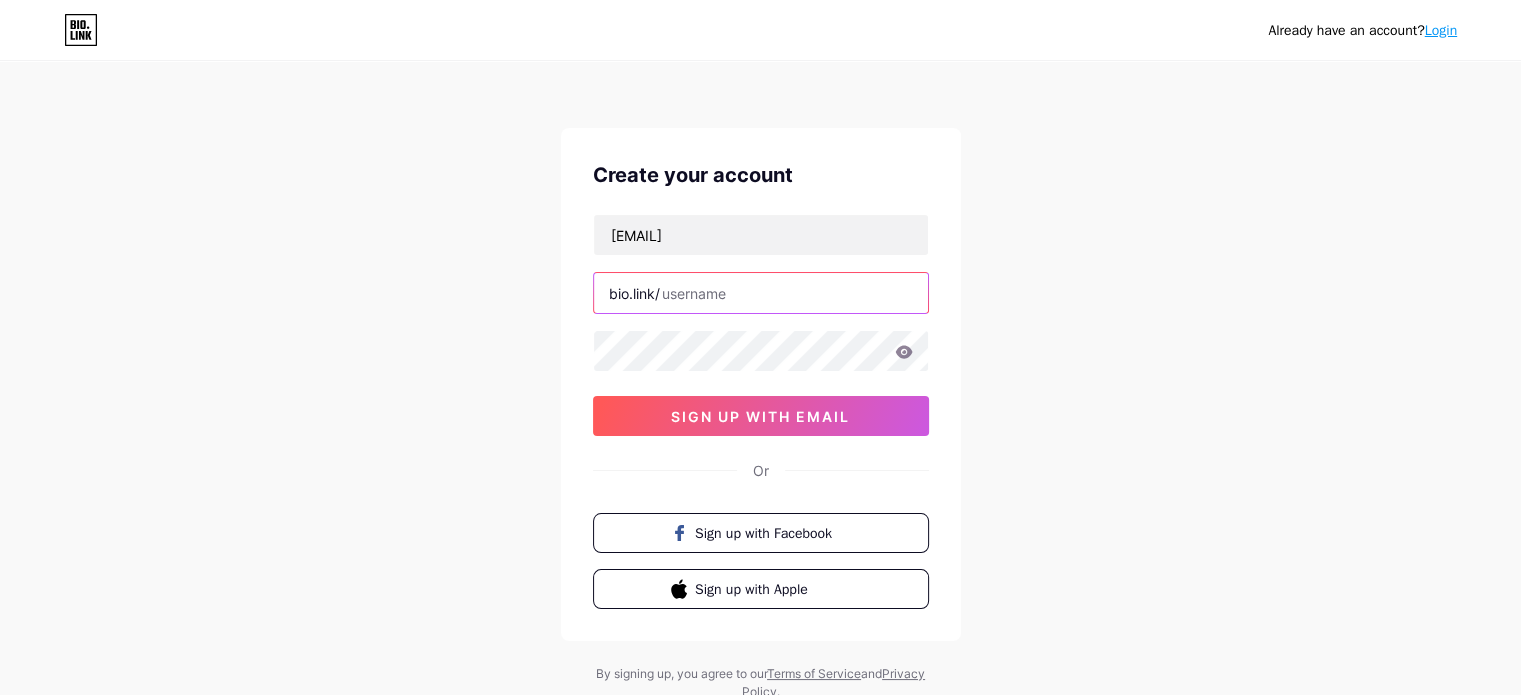 click at bounding box center [761, 293] 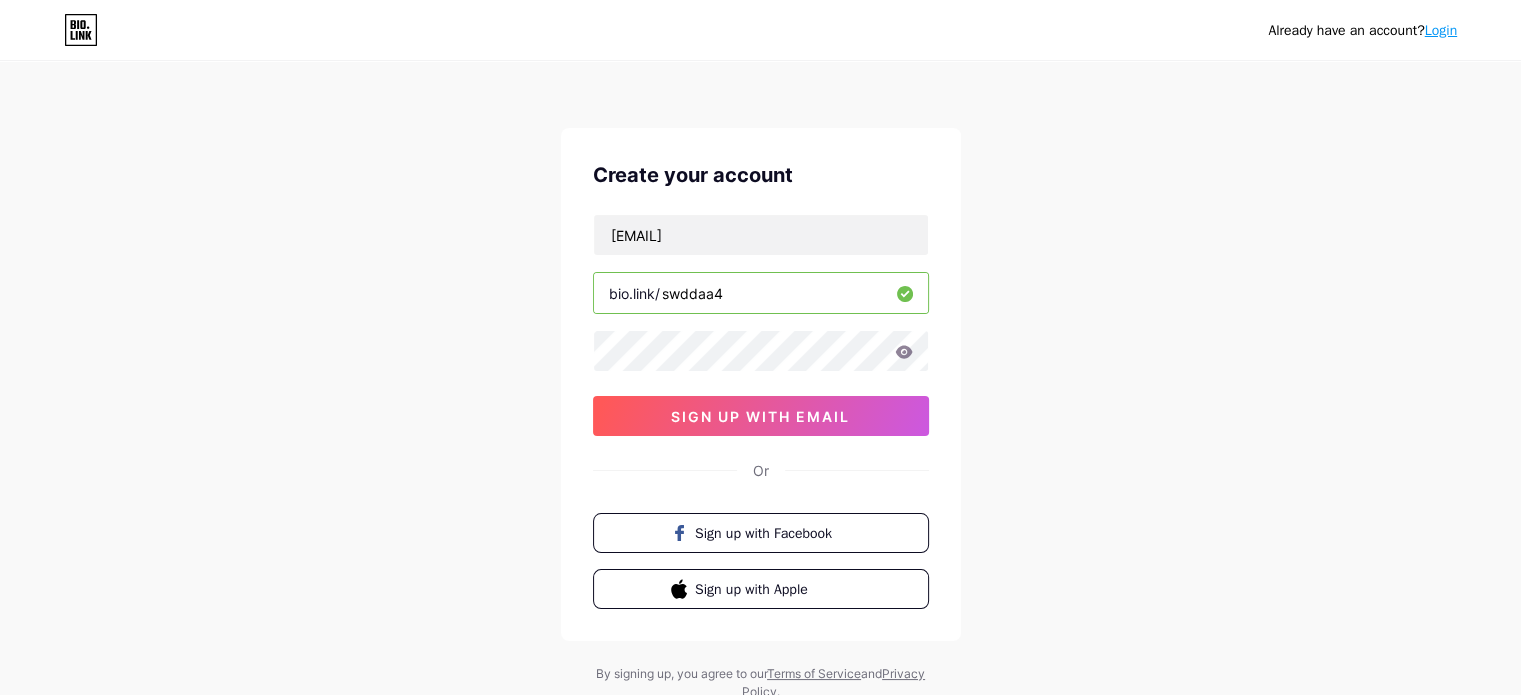 type on "swddaa4" 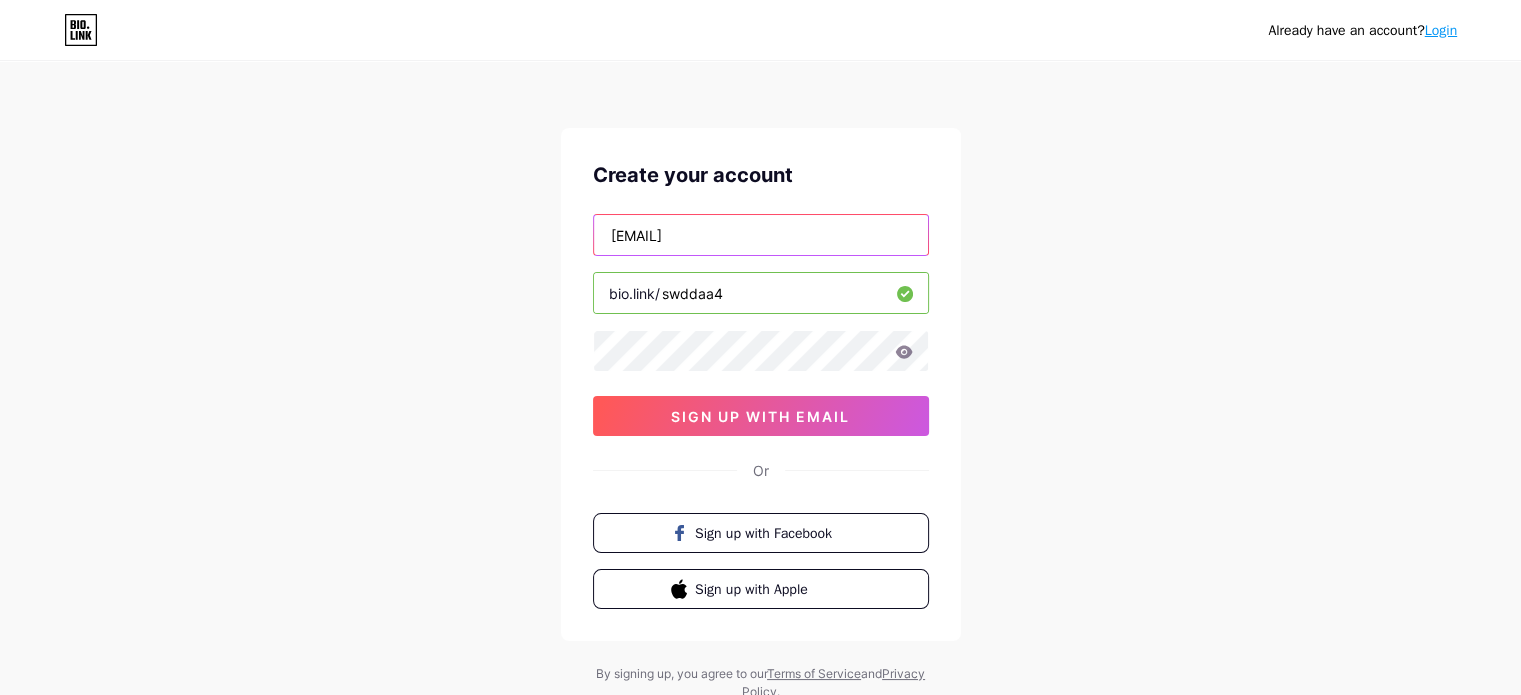 drag, startPoint x: 701, startPoint y: 227, endPoint x: 499, endPoint y: 227, distance: 202 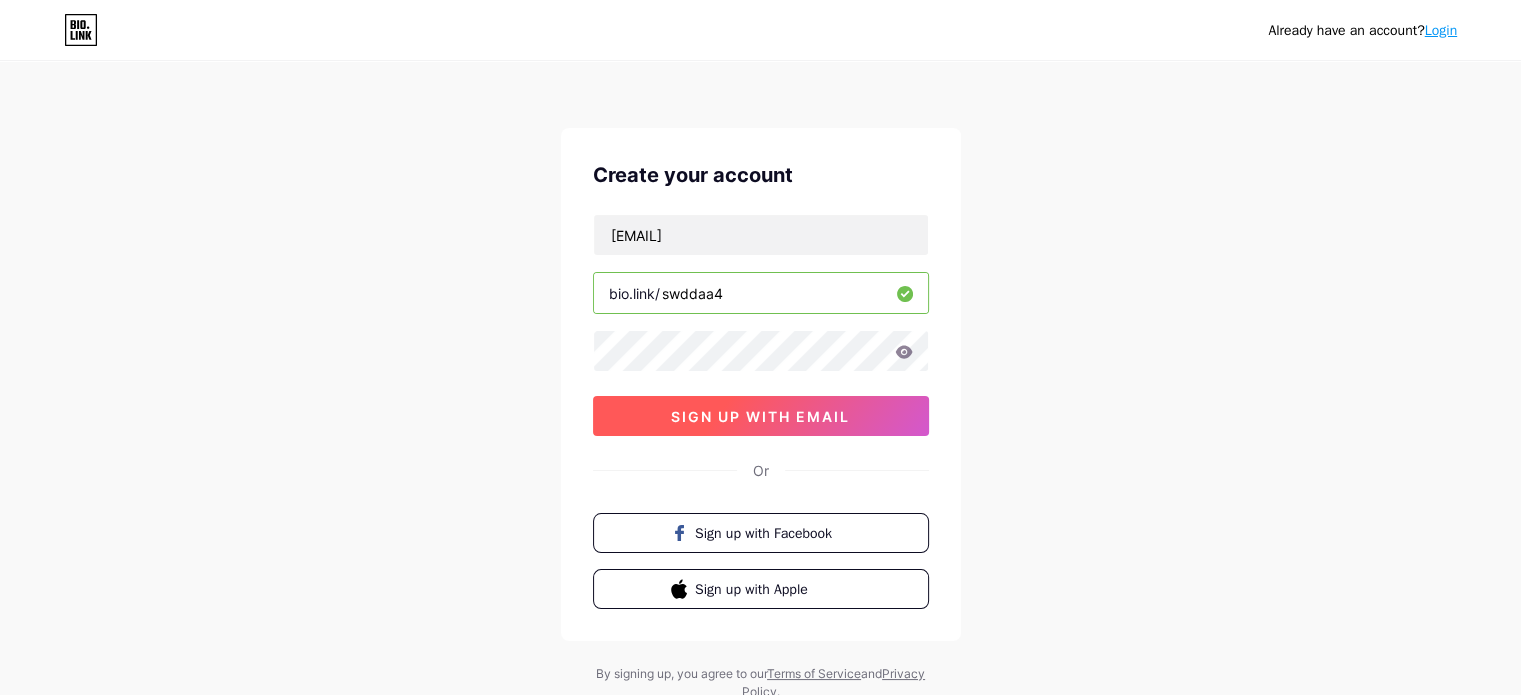 click on "sign up with email" at bounding box center (760, 416) 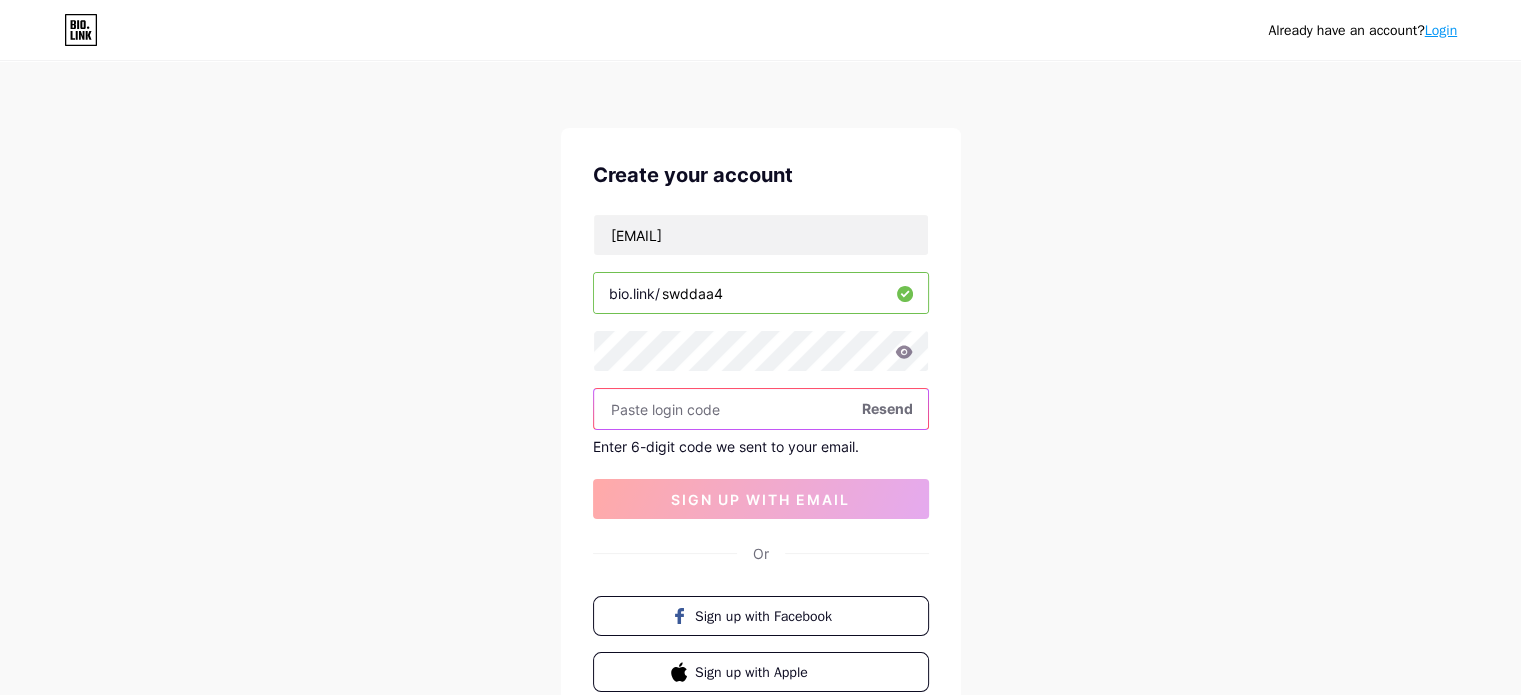 click at bounding box center [761, 409] 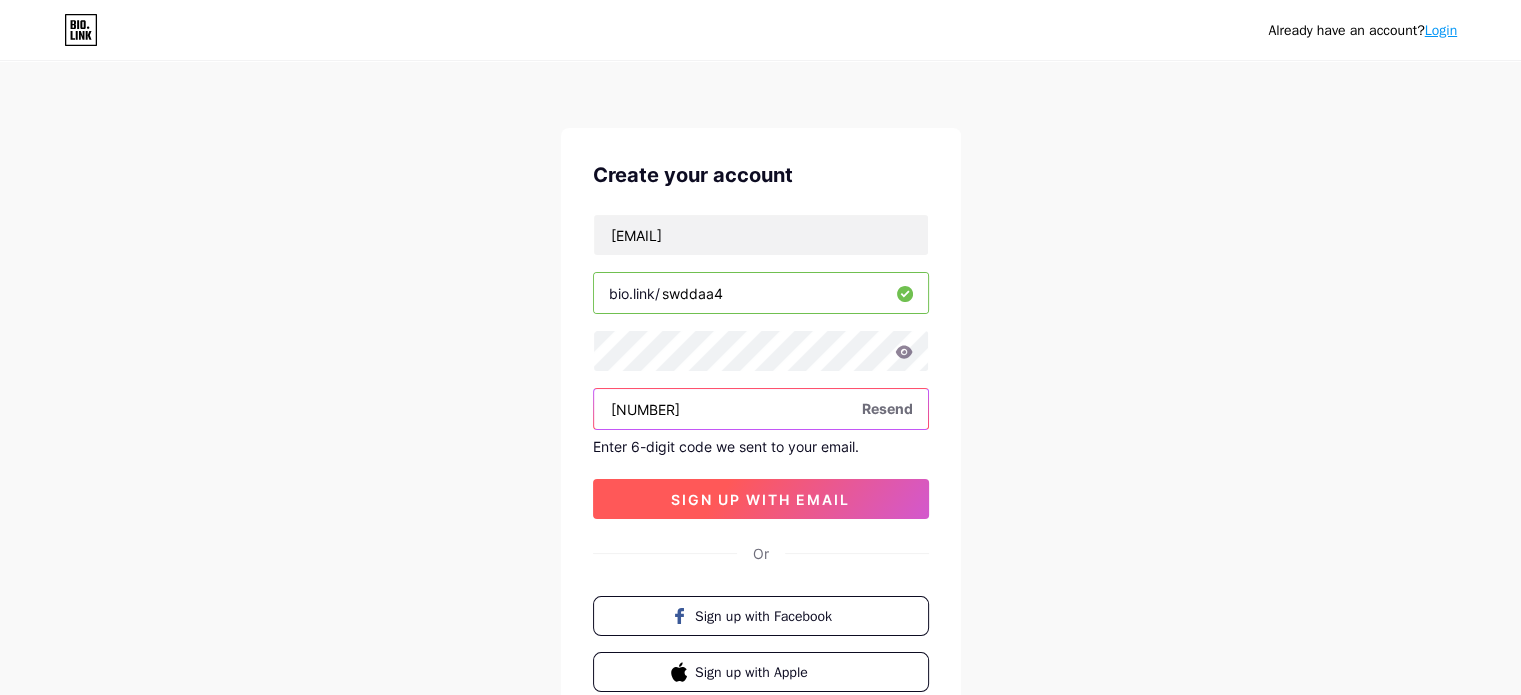 type on "[NUMBER]" 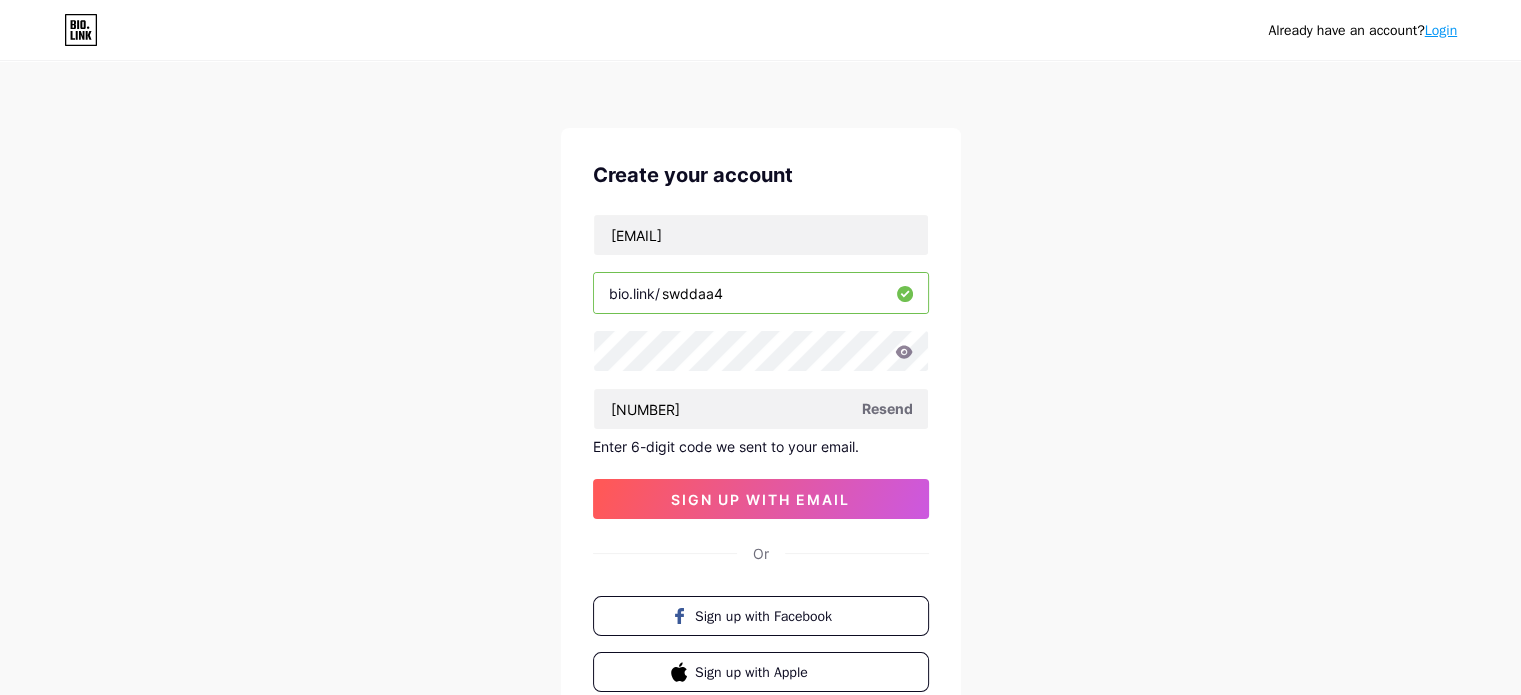 drag, startPoint x: 772, startPoint y: 488, endPoint x: 756, endPoint y: 474, distance: 21.260292 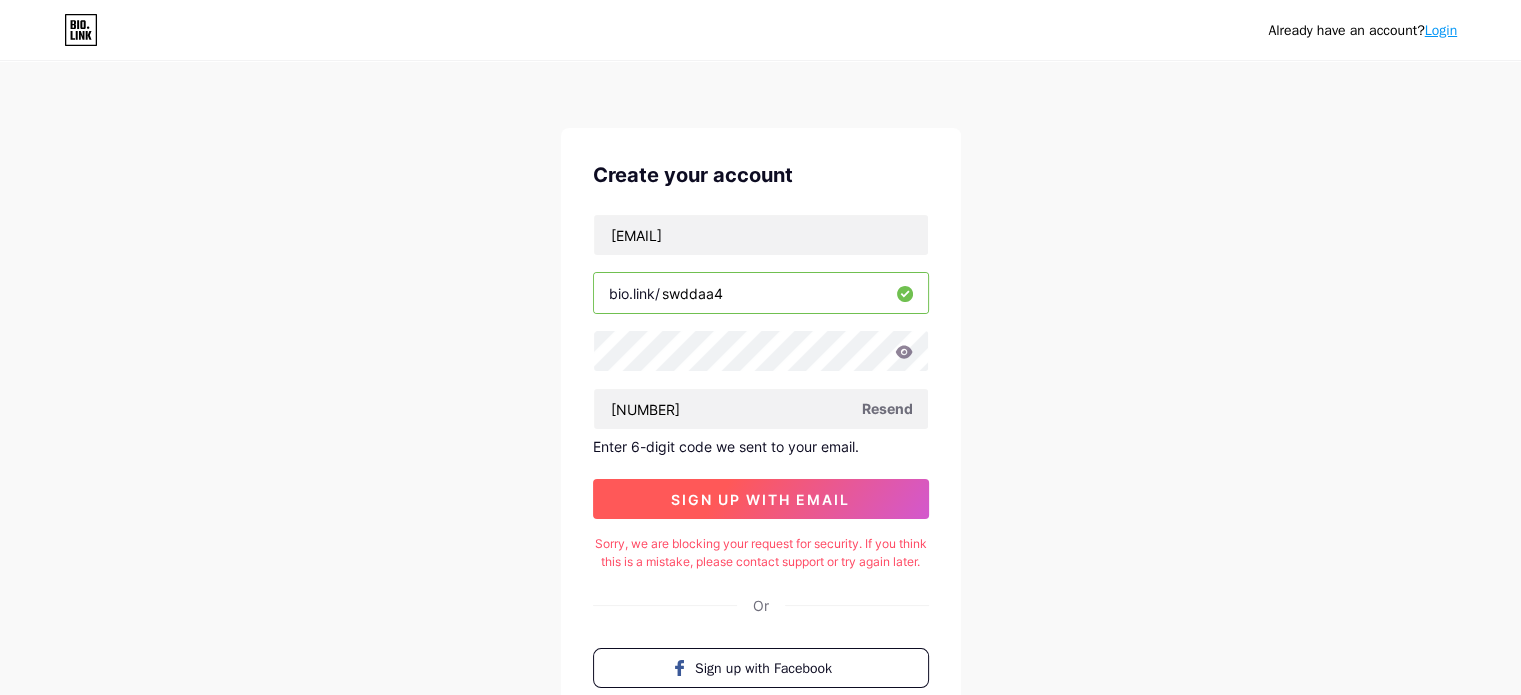 click on "sign up with email" at bounding box center (760, 499) 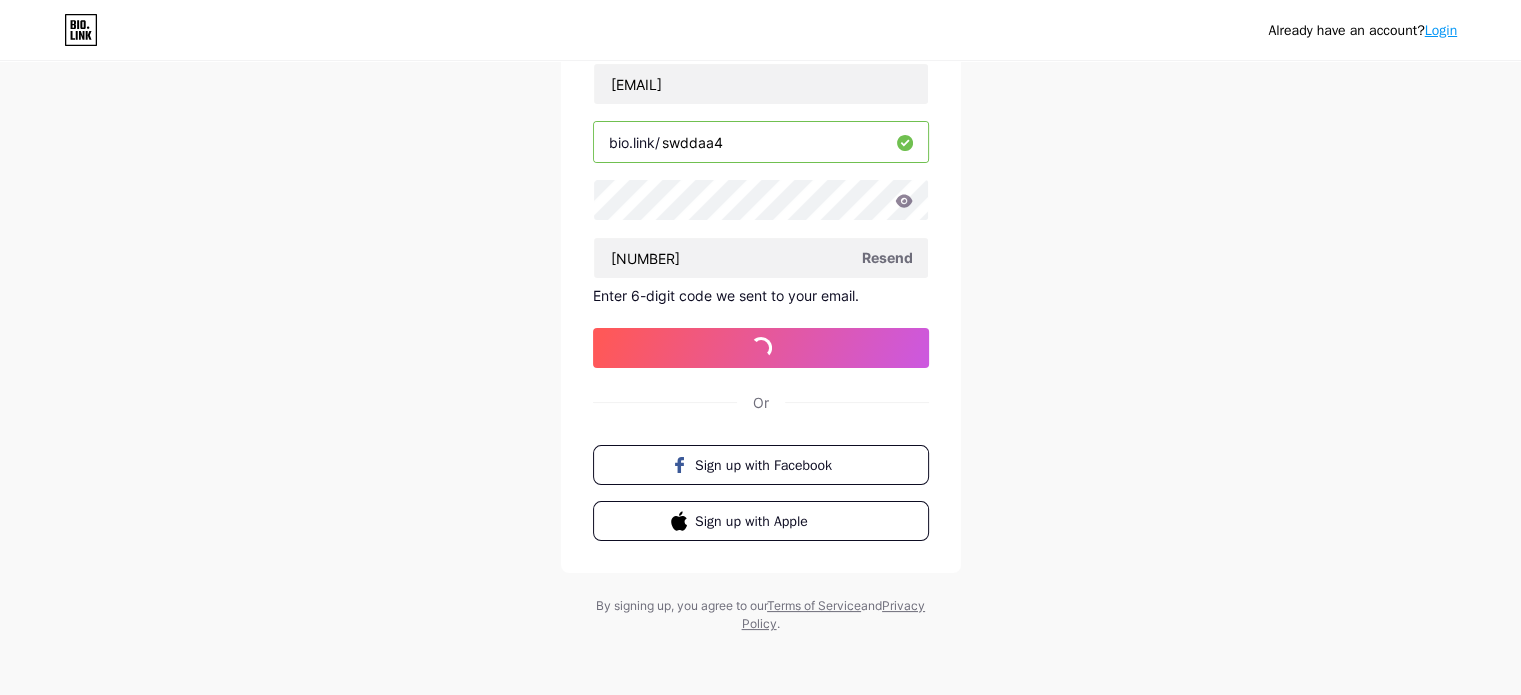 scroll, scrollTop: 0, scrollLeft: 0, axis: both 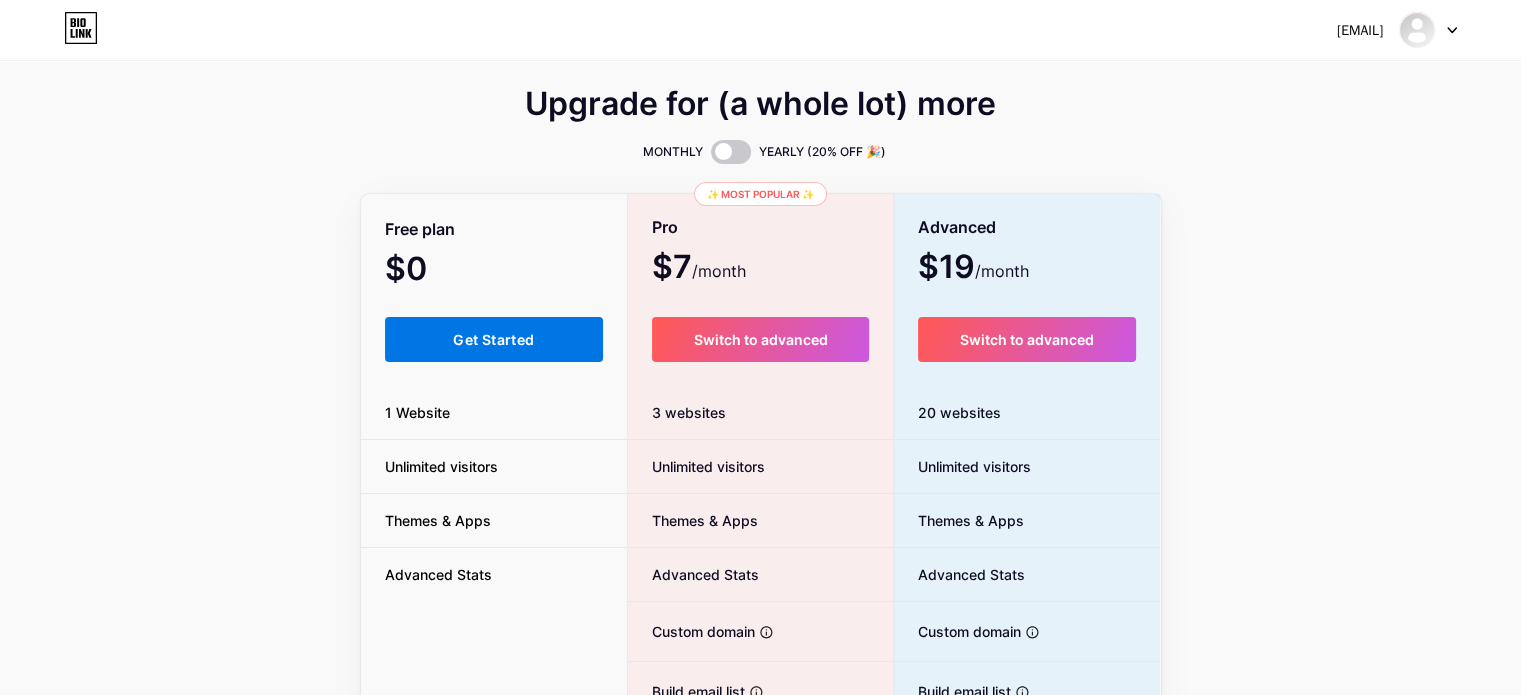 click on "Get Started" at bounding box center [493, 339] 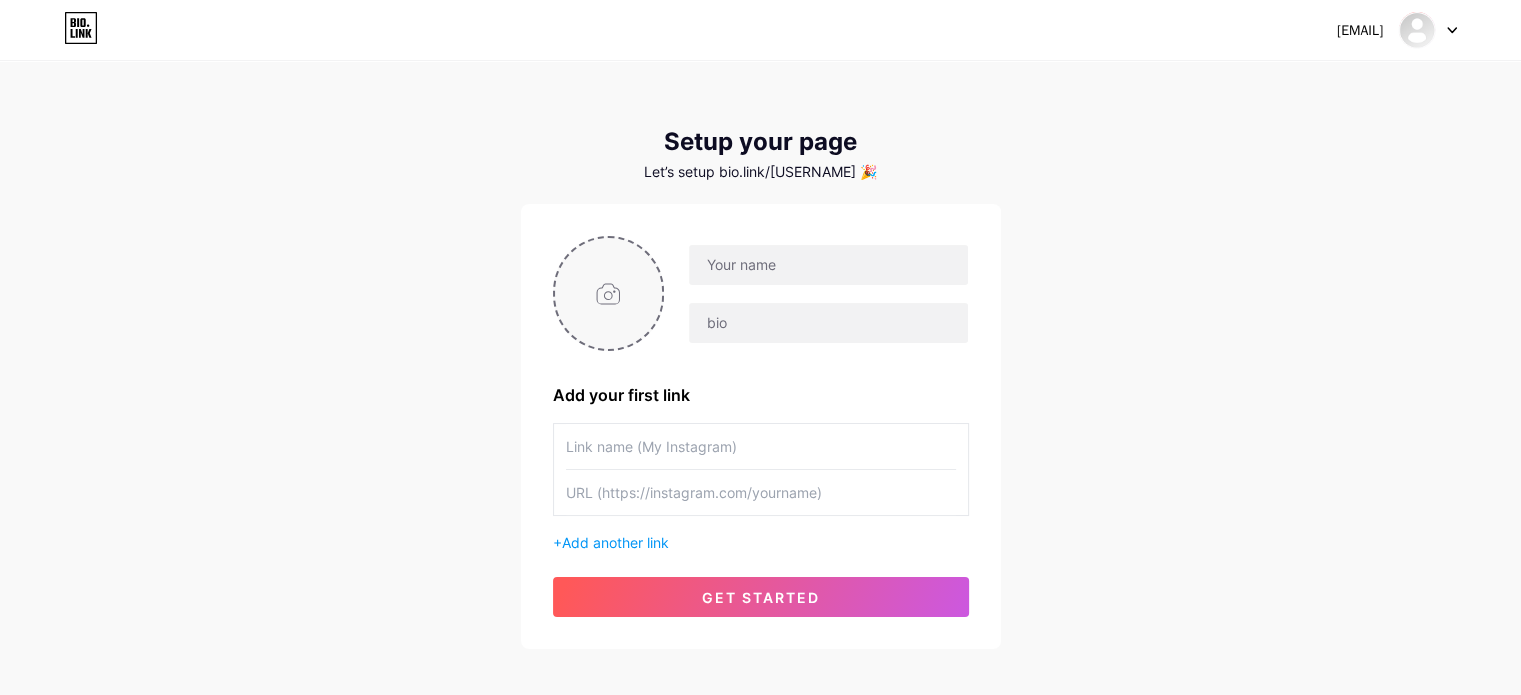 click at bounding box center [609, 293] 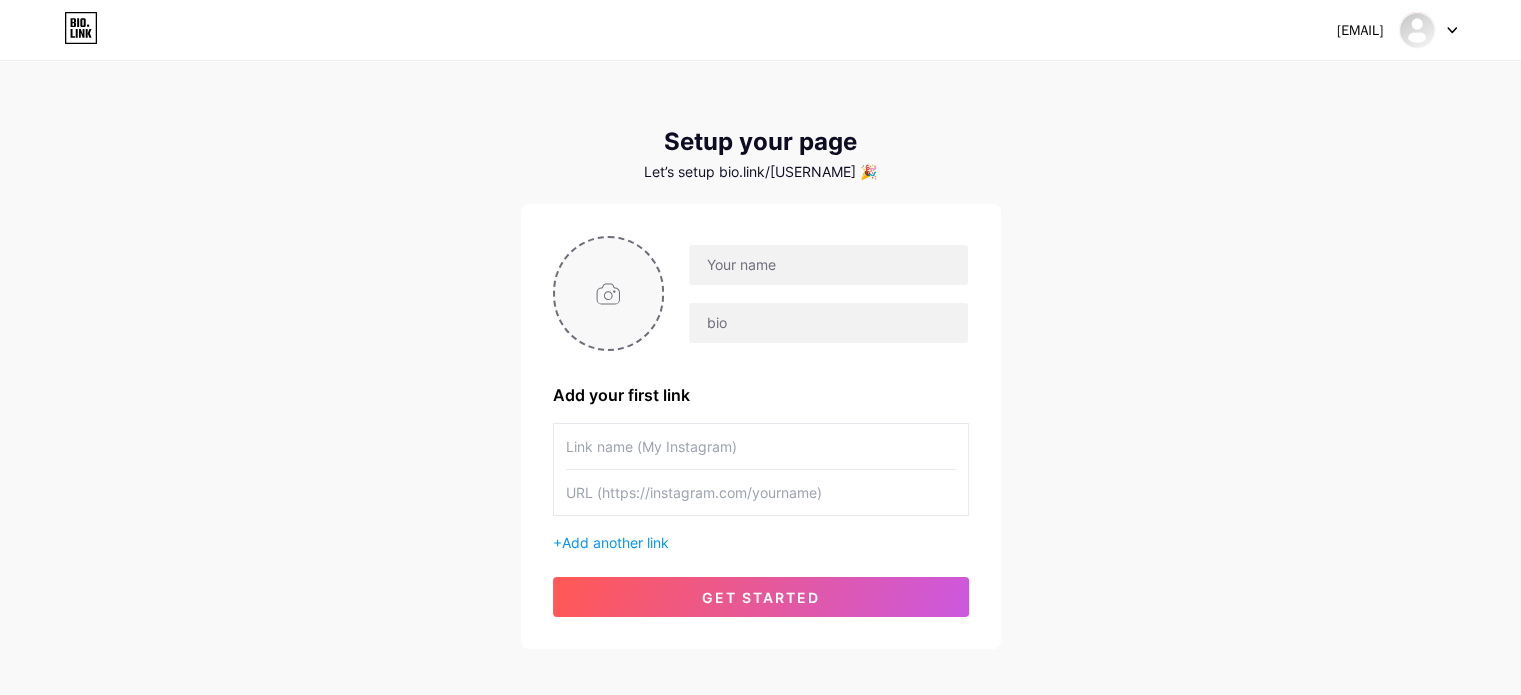 type on "C:\fakepath\photo_6188013602917694188_y.jpg" 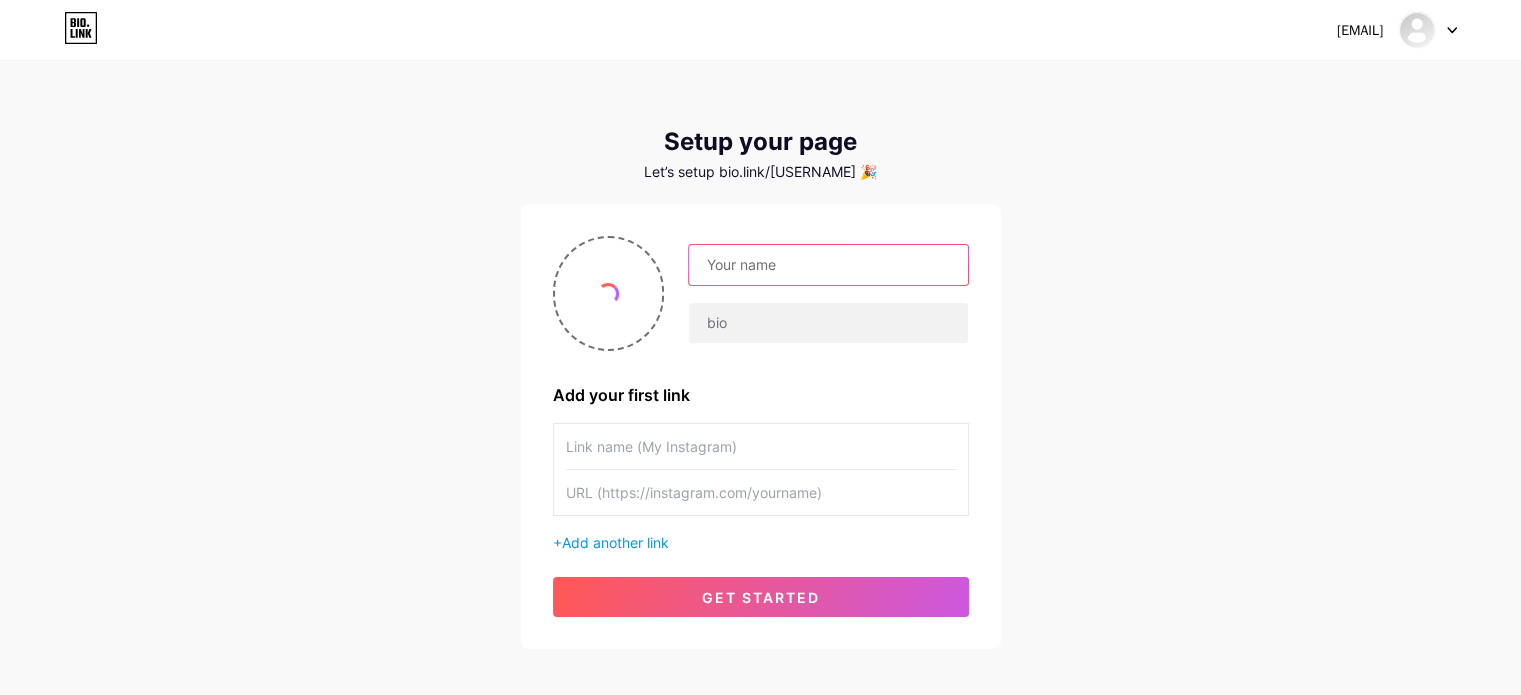 click at bounding box center [828, 265] 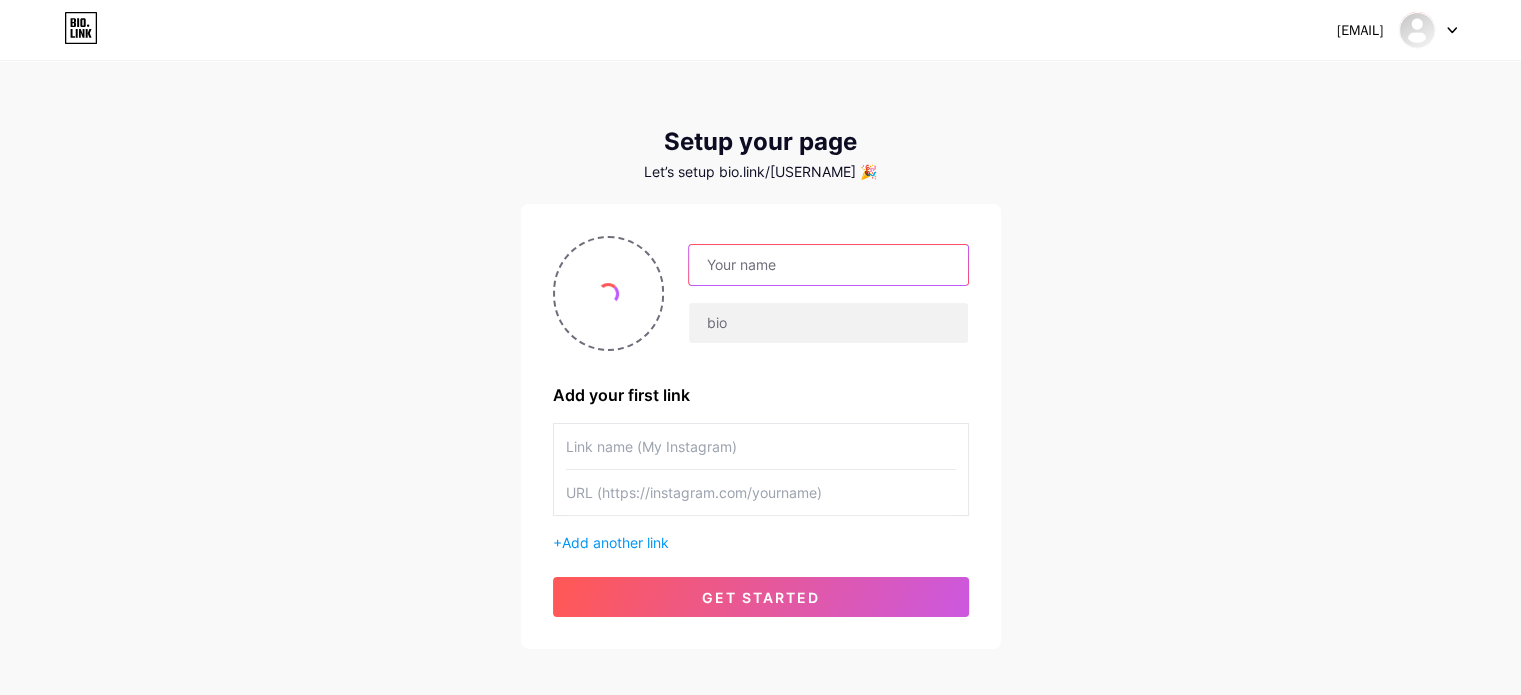 type on "a" 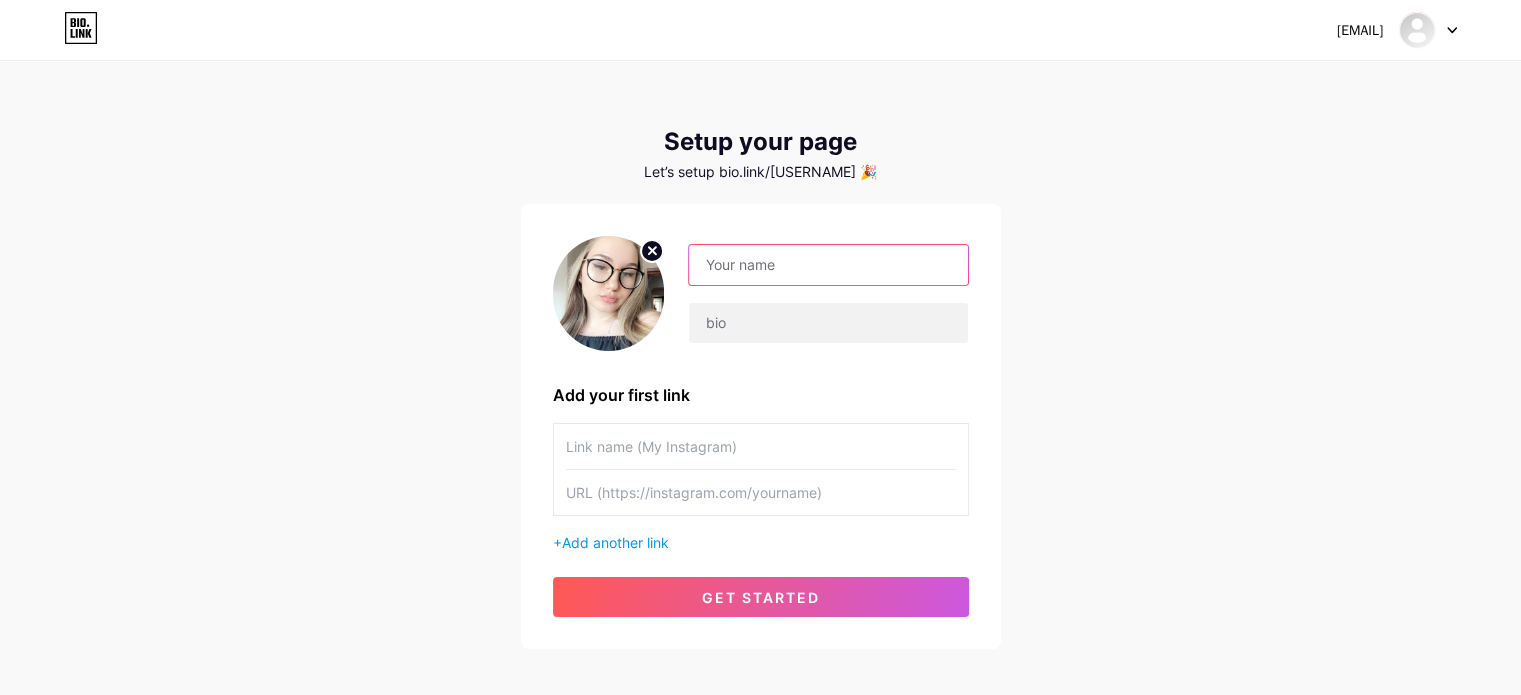 paste on "[FIRST] [LAST]" 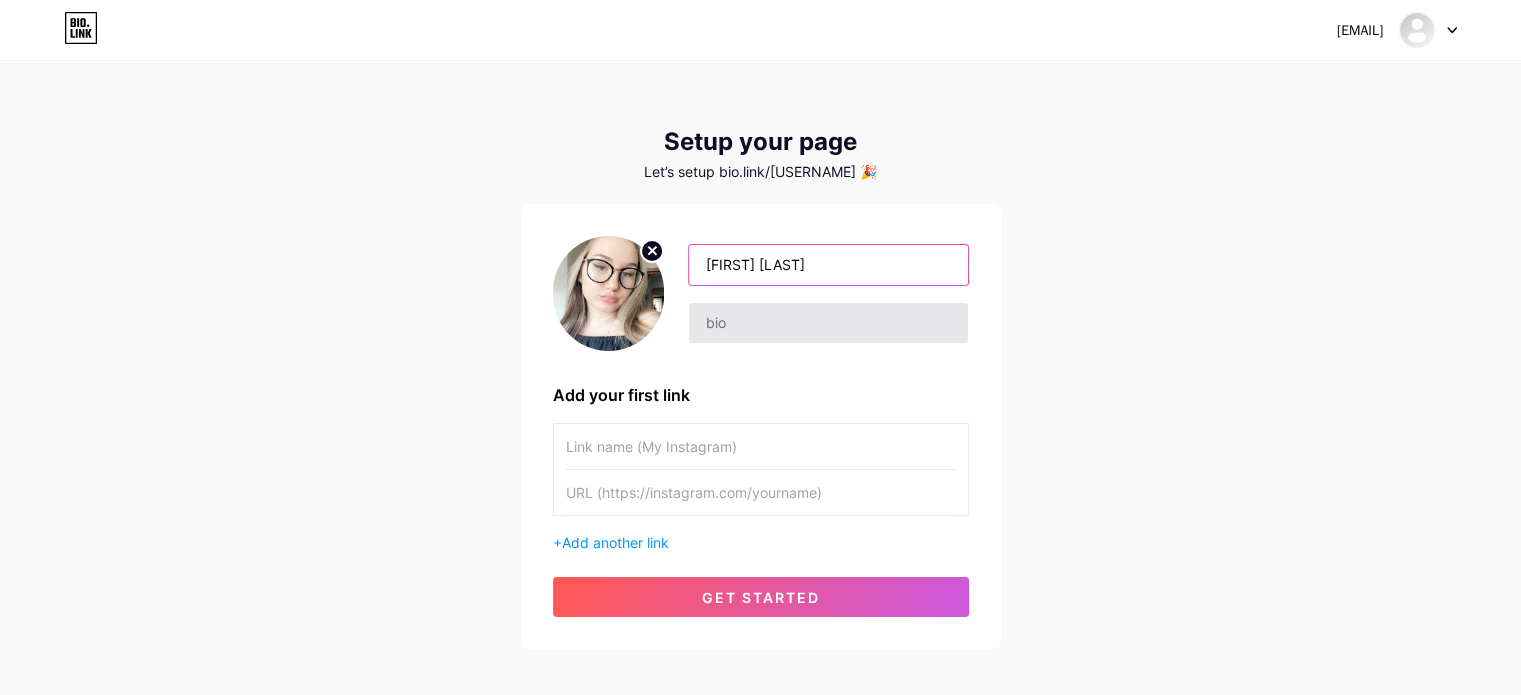 type on "[FIRST] [LAST]" 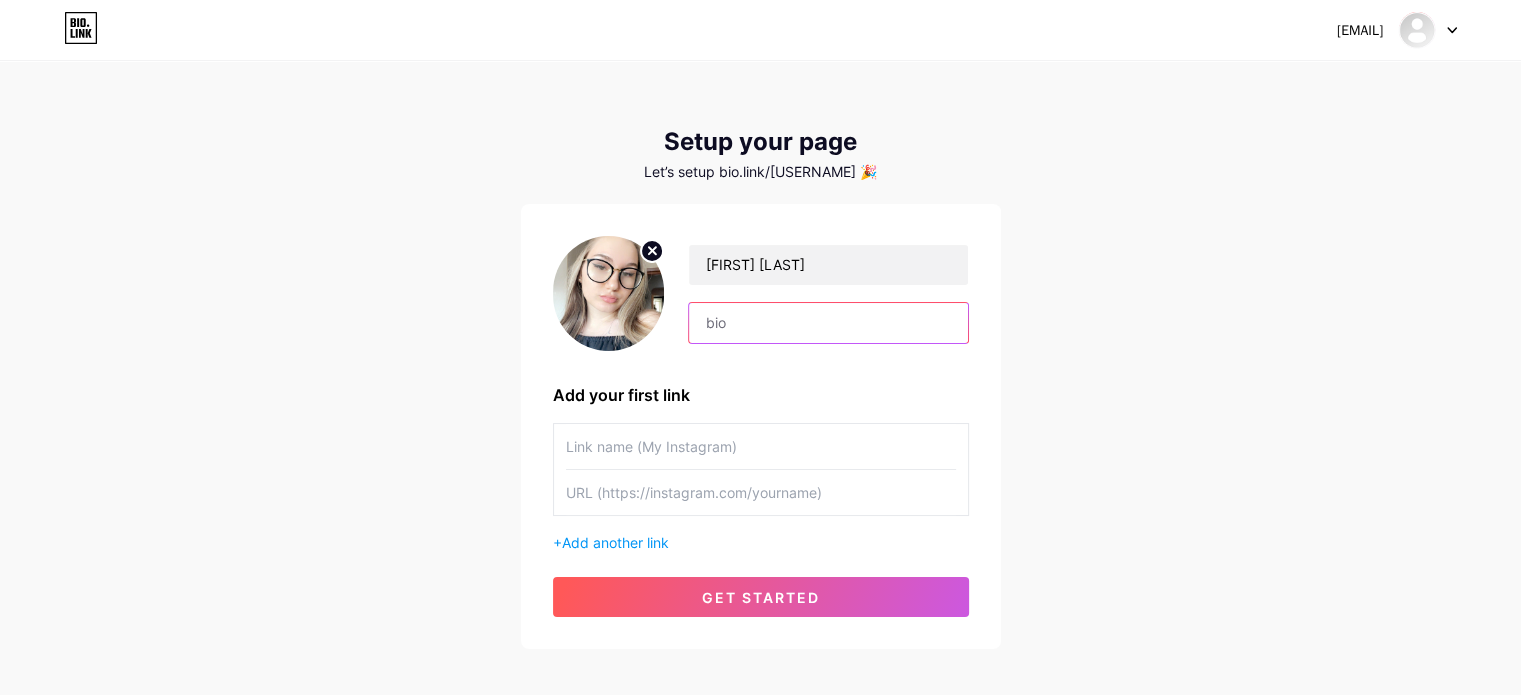 click at bounding box center [828, 323] 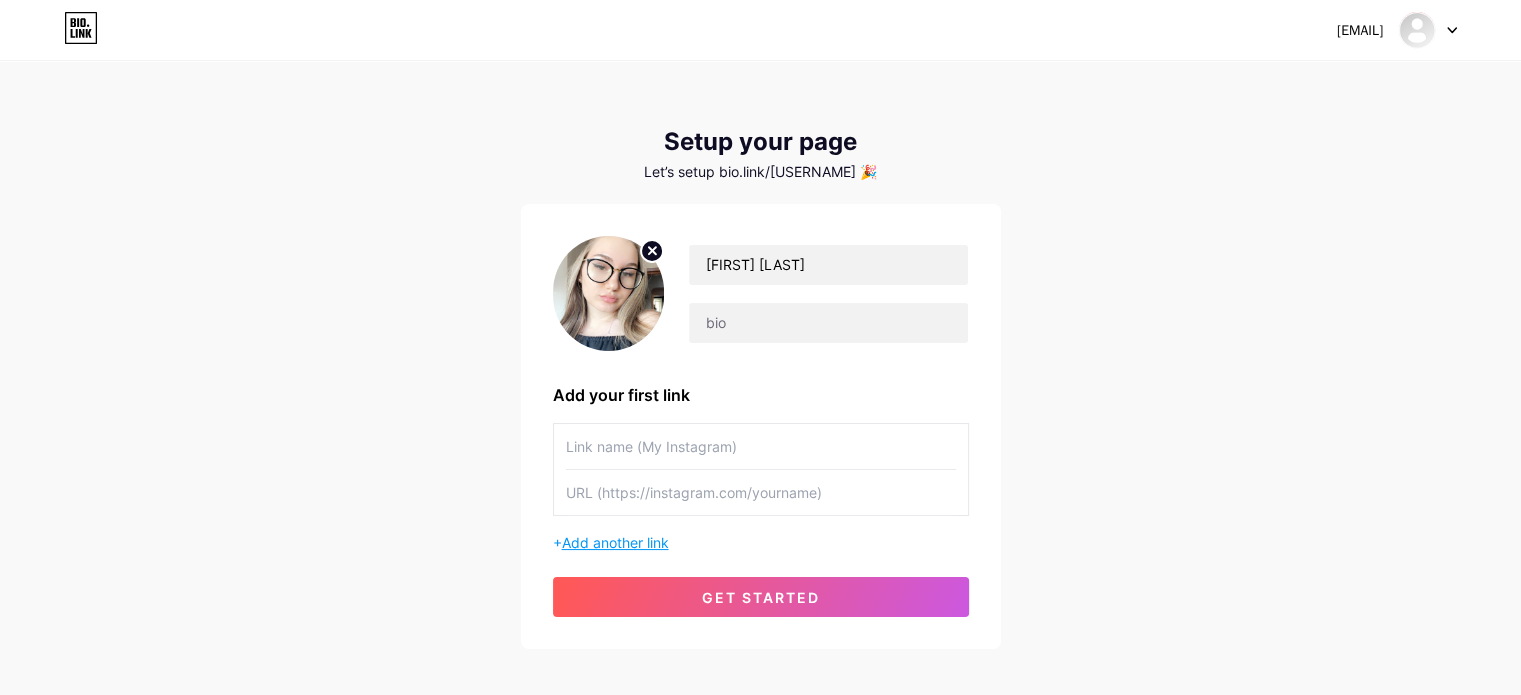 click on "Add another link" at bounding box center [615, 542] 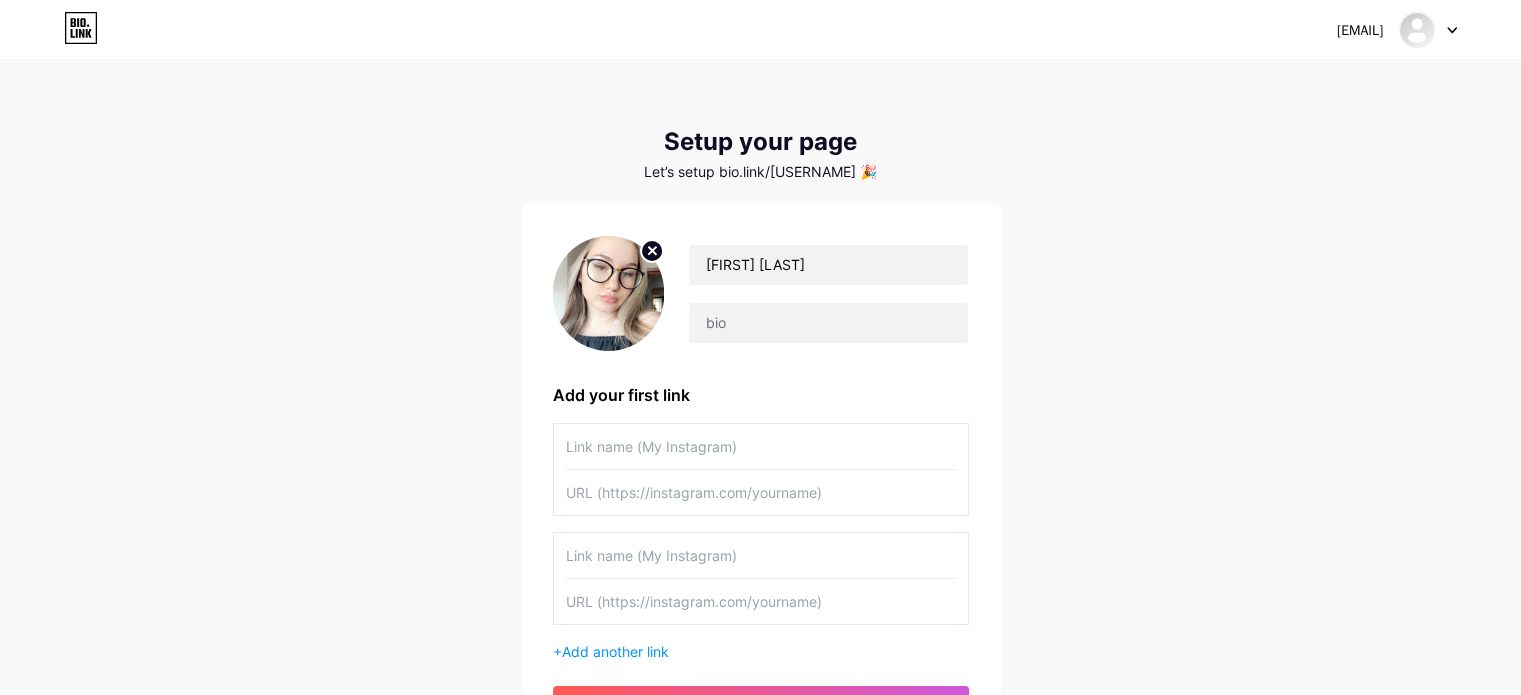 scroll, scrollTop: 200, scrollLeft: 0, axis: vertical 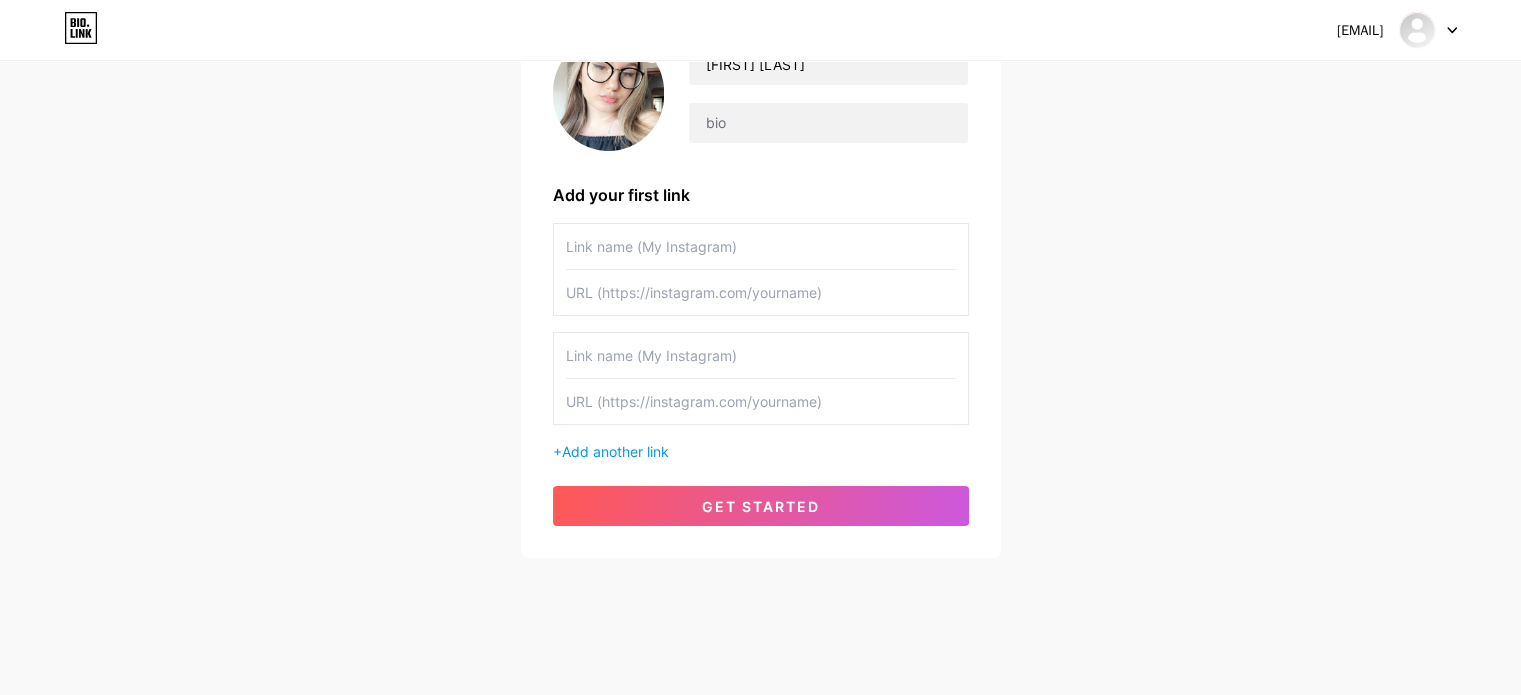 click at bounding box center (761, 401) 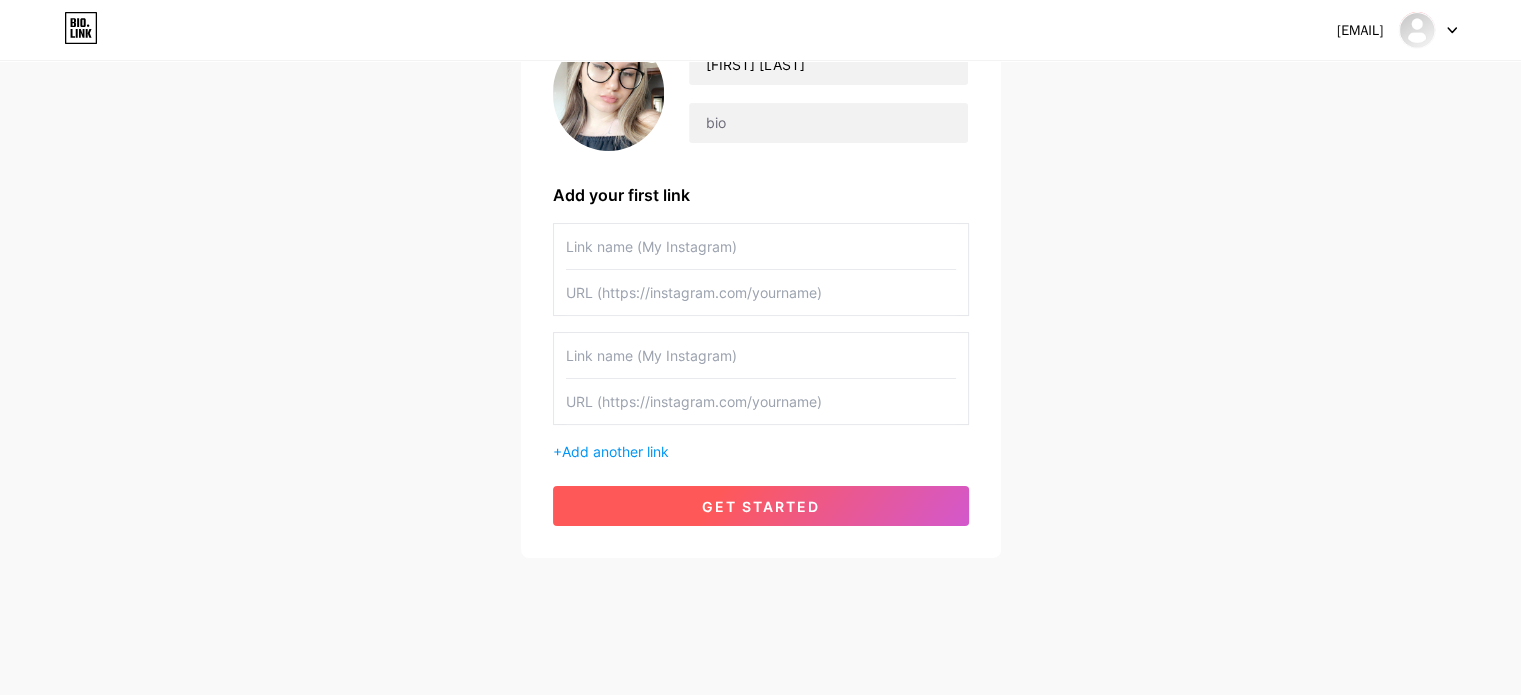 click on "get started" at bounding box center (761, 506) 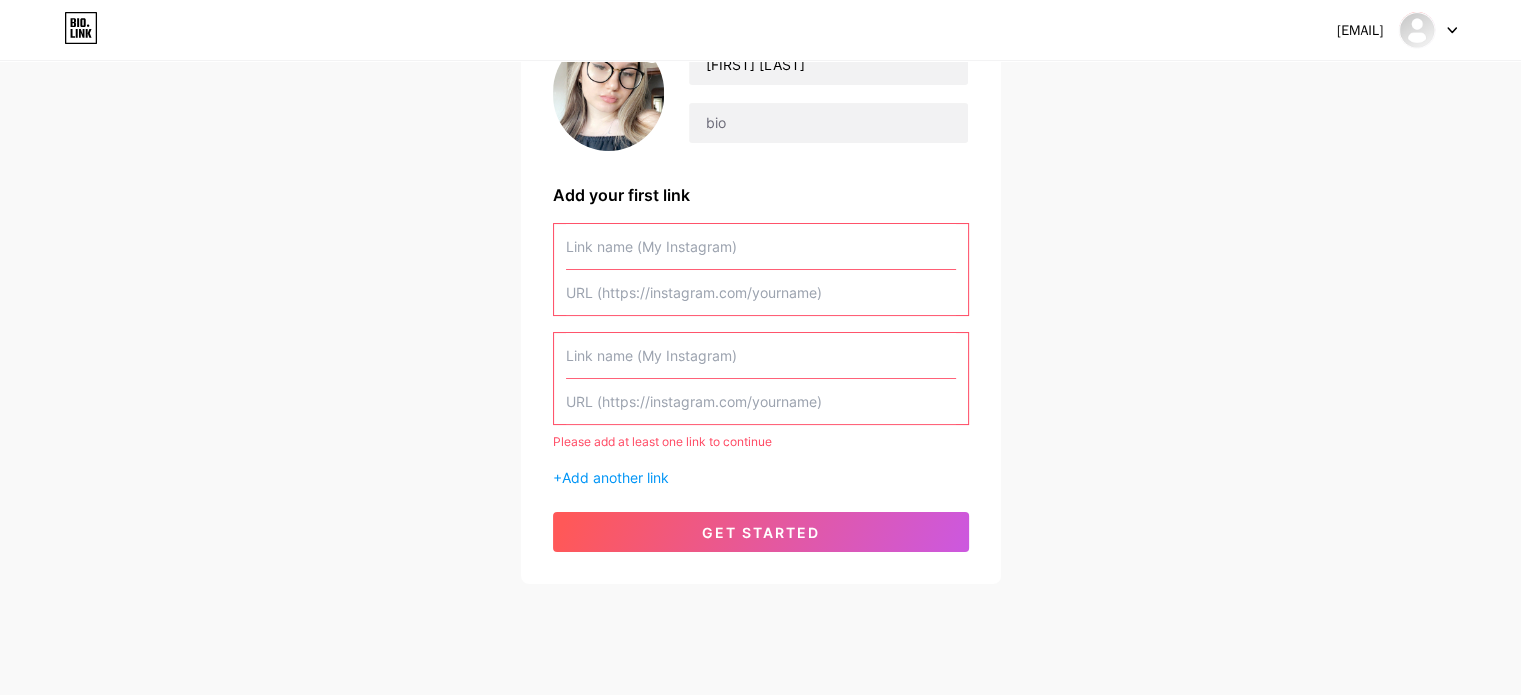 click at bounding box center (761, 292) 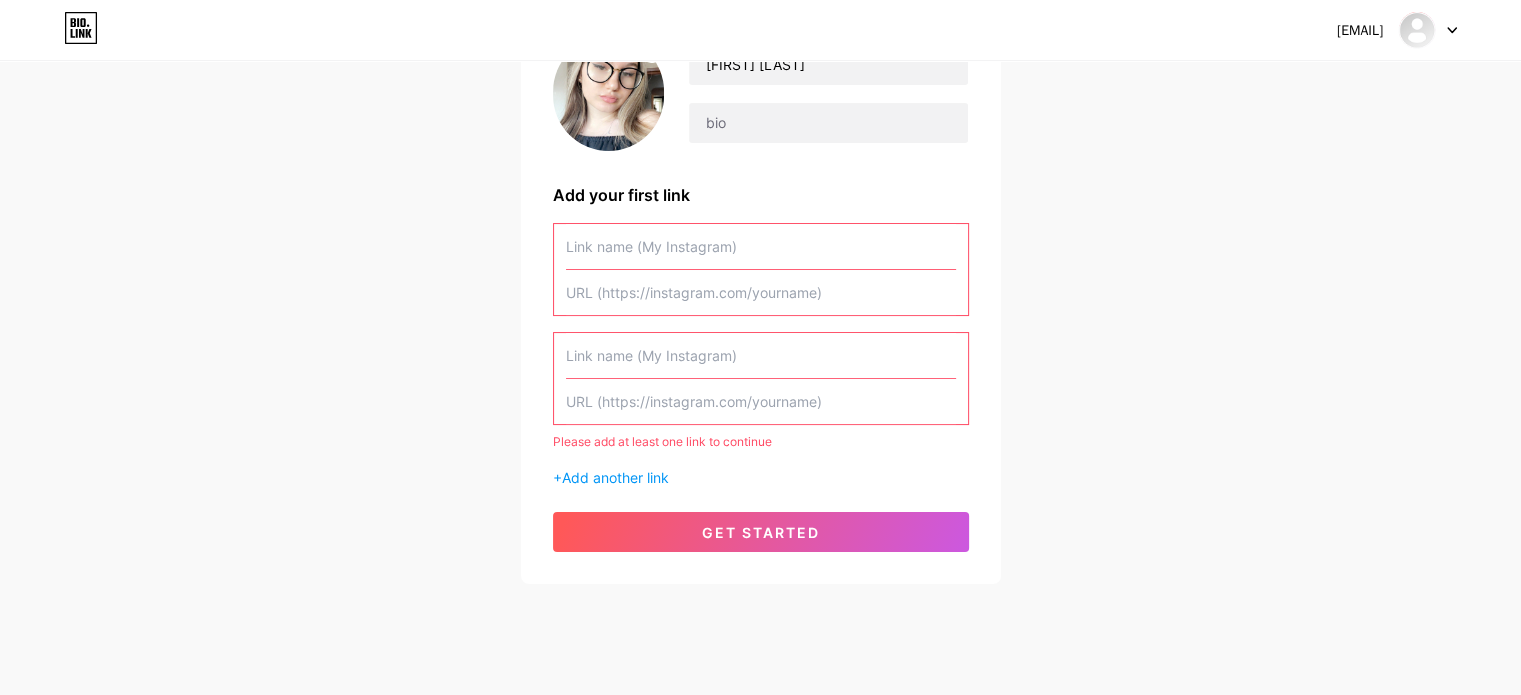 click at bounding box center [761, 246] 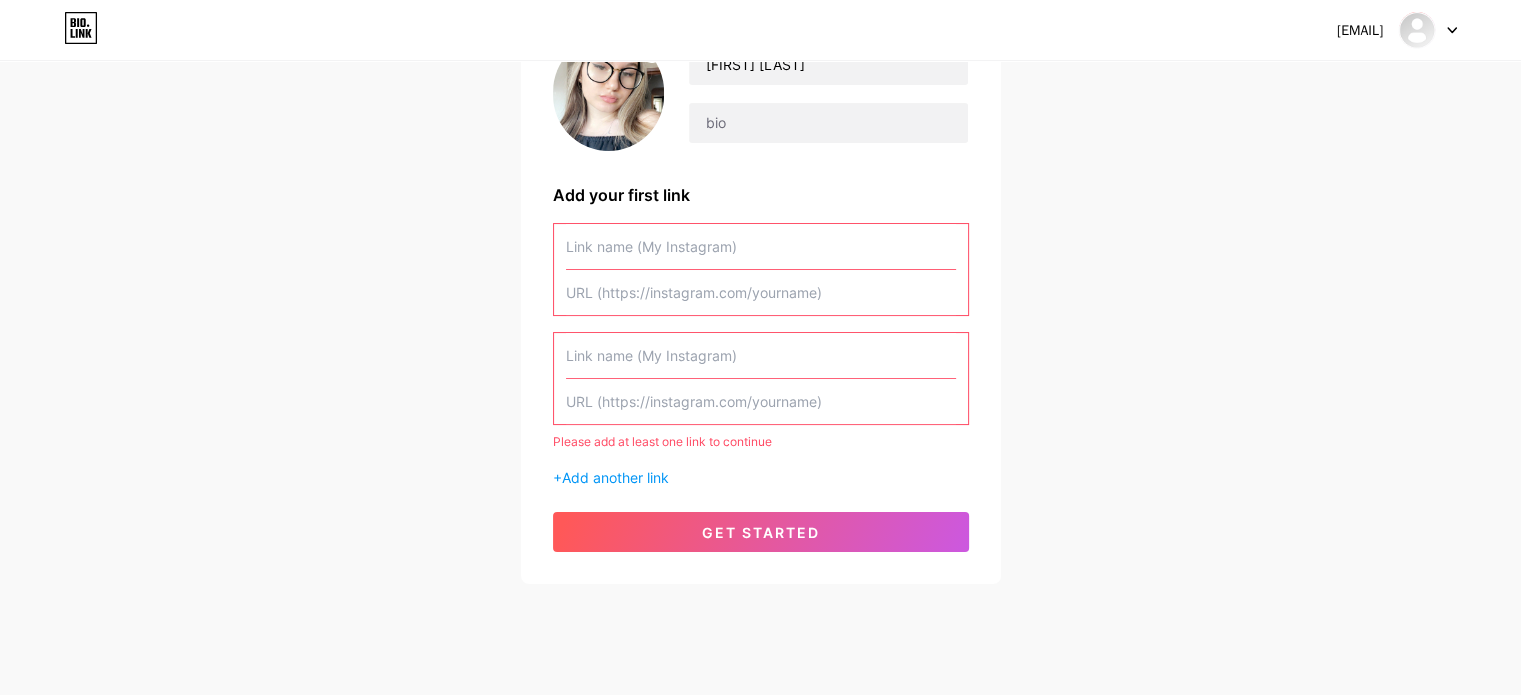 scroll, scrollTop: 0, scrollLeft: 0, axis: both 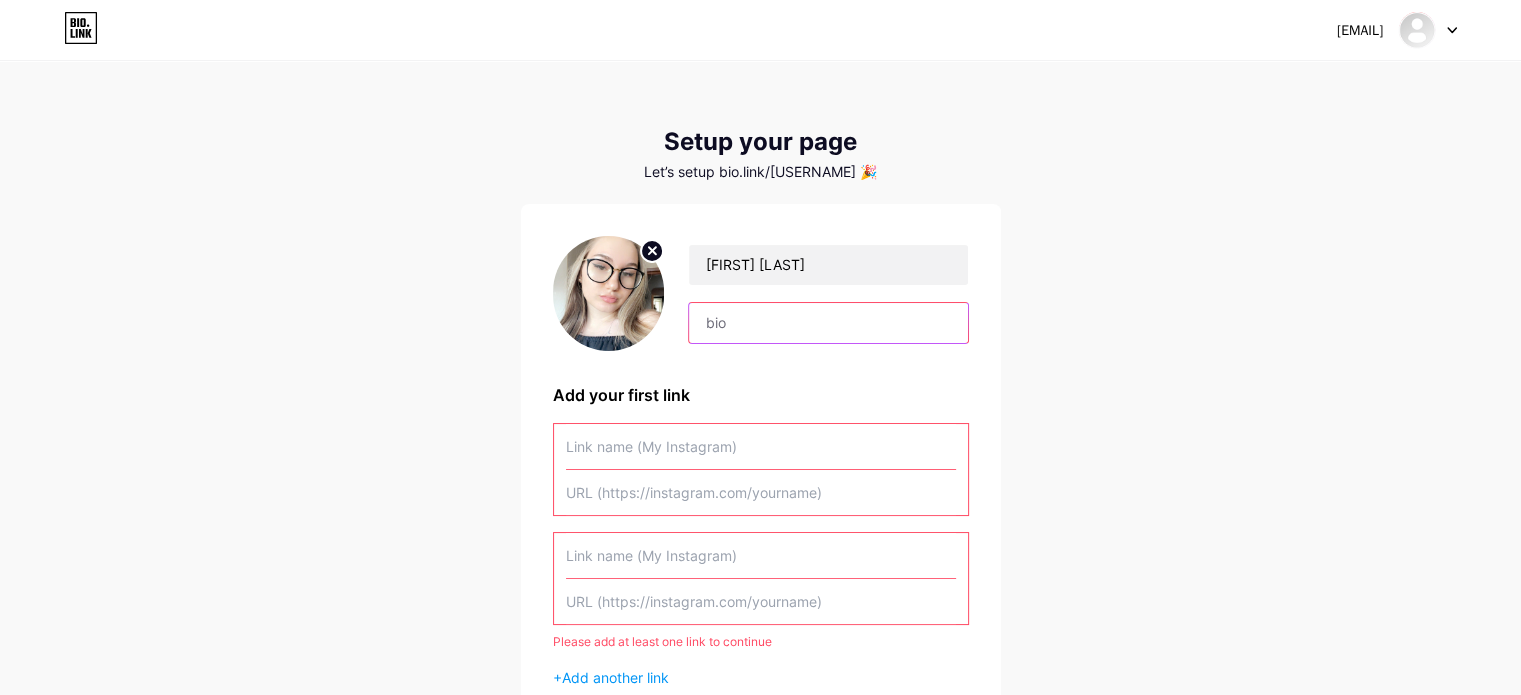 click at bounding box center [828, 323] 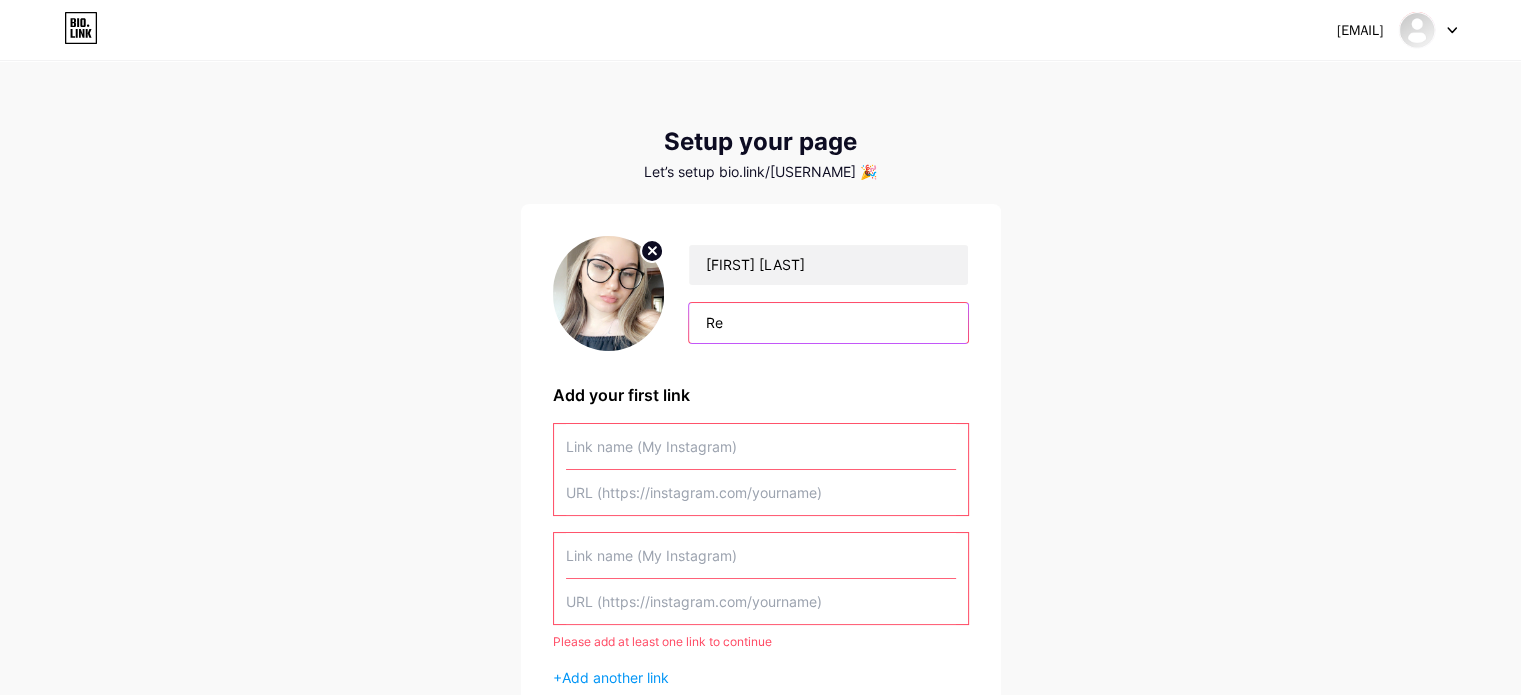 type on "R" 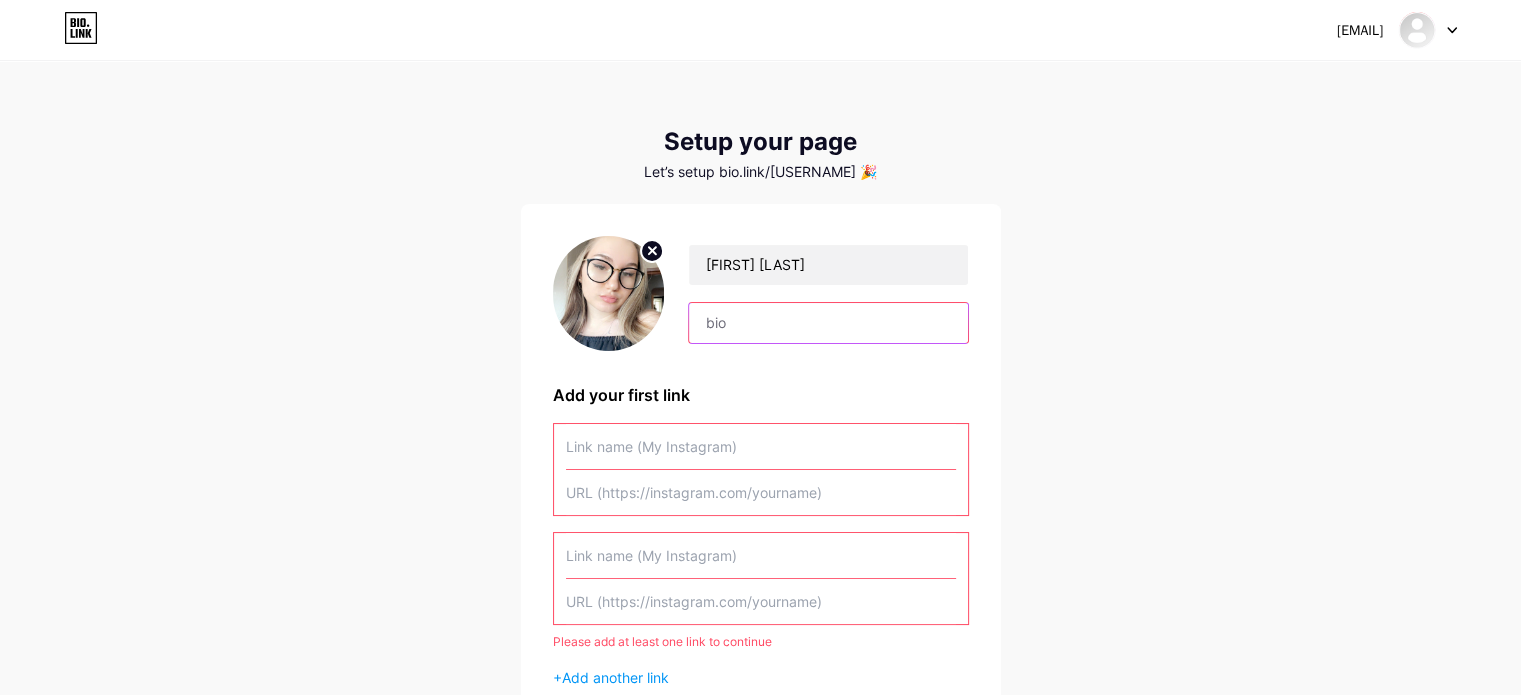 click at bounding box center (828, 323) 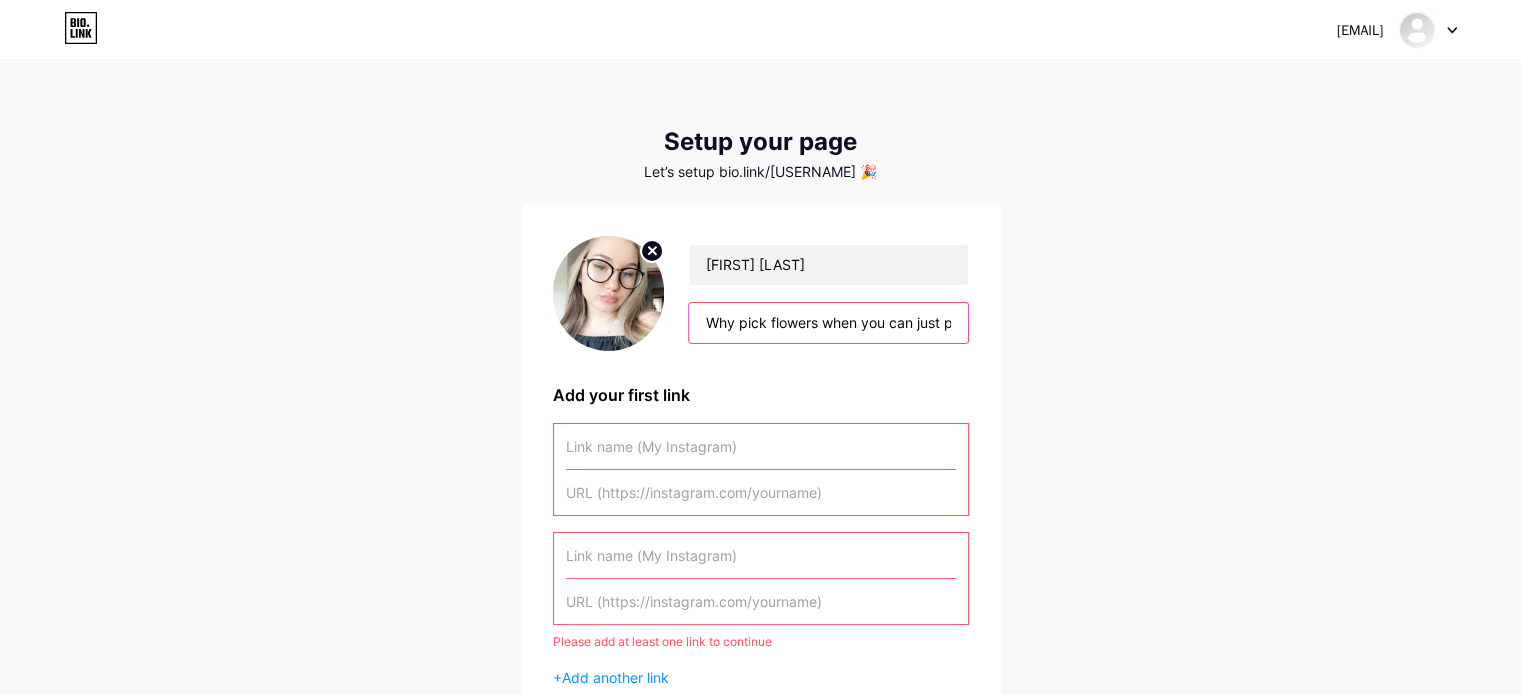 scroll, scrollTop: 0, scrollLeft: 53, axis: horizontal 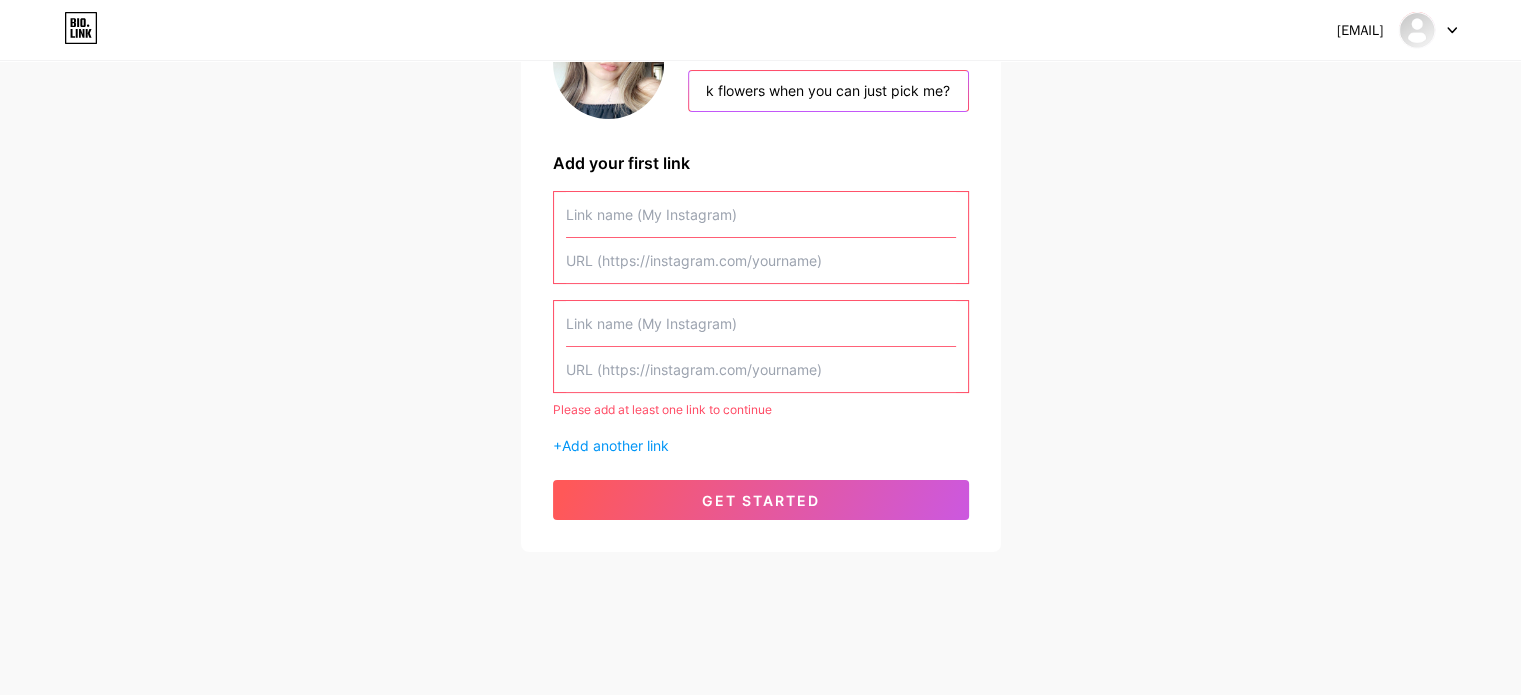 type on "Why pick flowers when you can just pick me?" 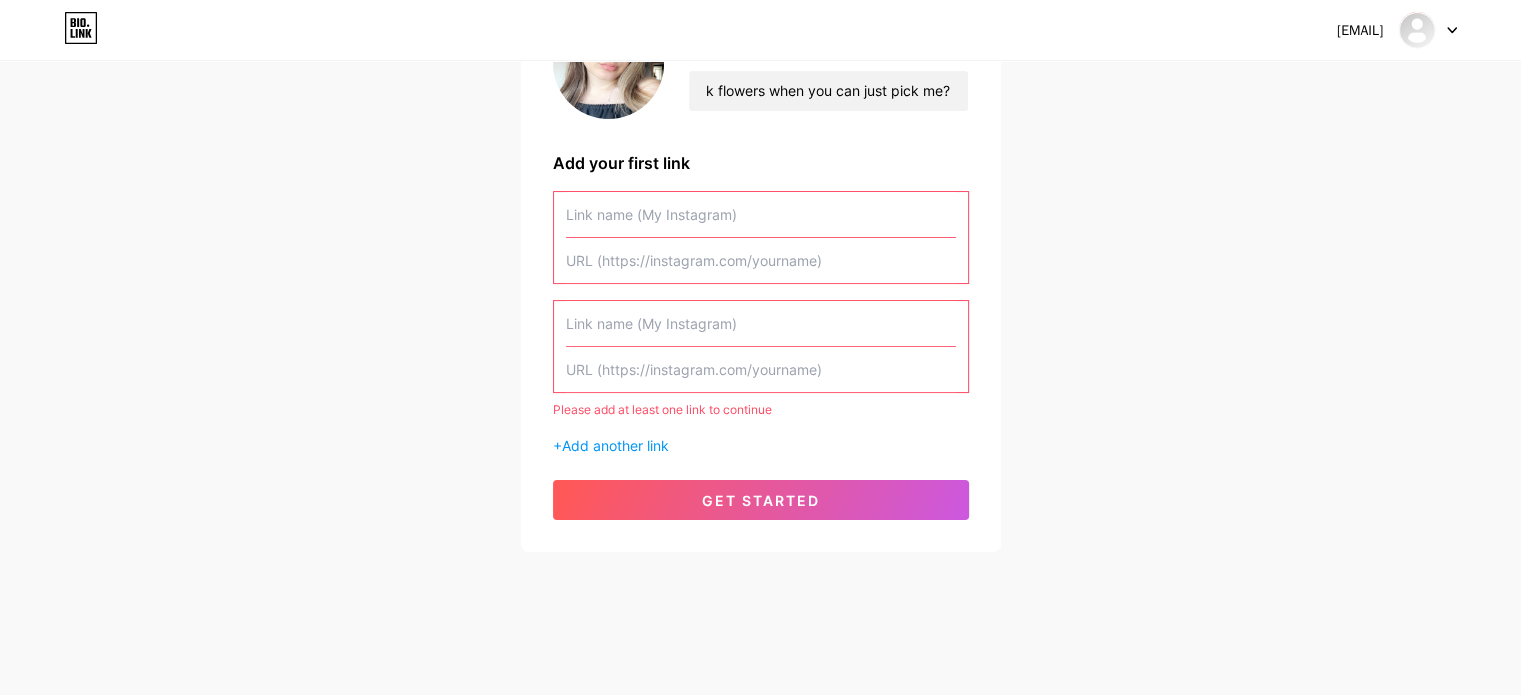 click at bounding box center [761, 214] 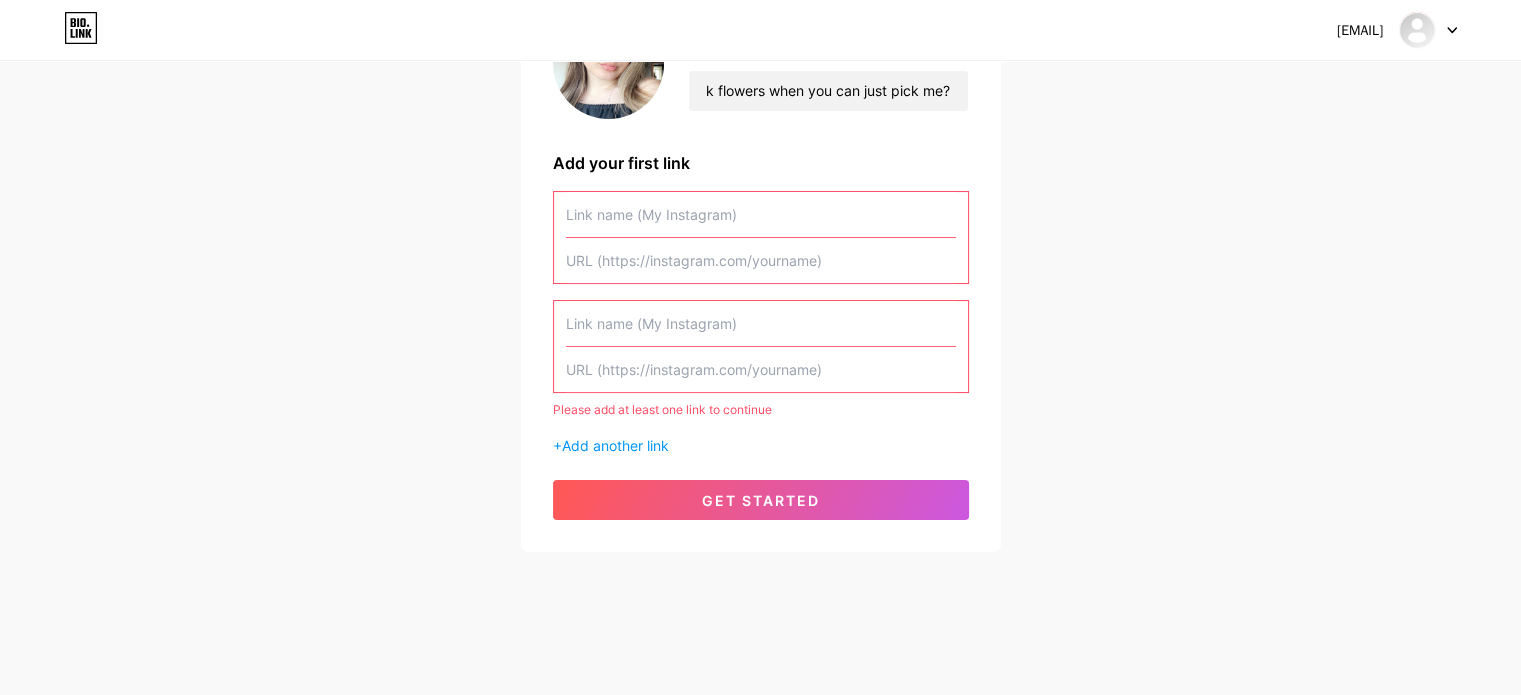 scroll, scrollTop: 0, scrollLeft: 0, axis: both 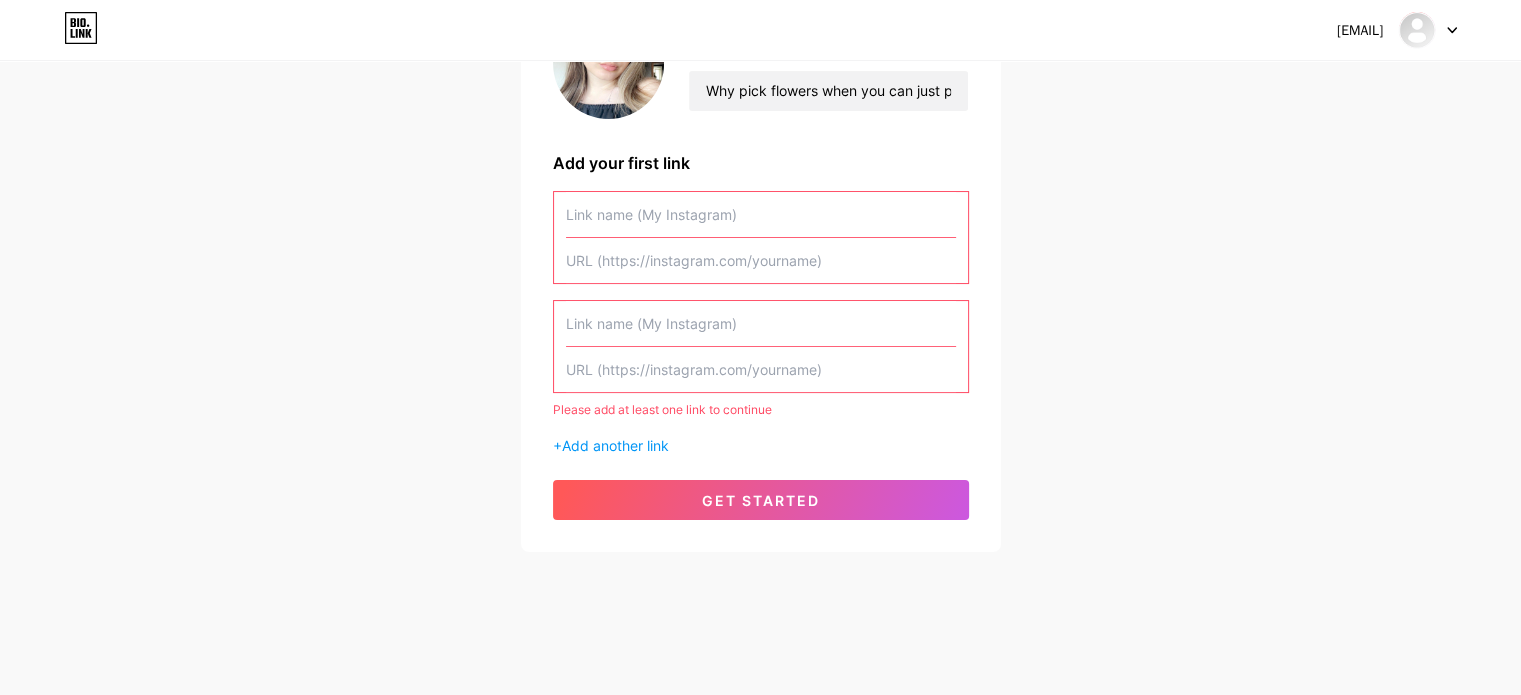 click on "[FIRST] [LAST]     Why pick flowers when you can just pick me?     Add your first link             Please add at least one link to continue
+  Add another link     get started" at bounding box center [761, 262] 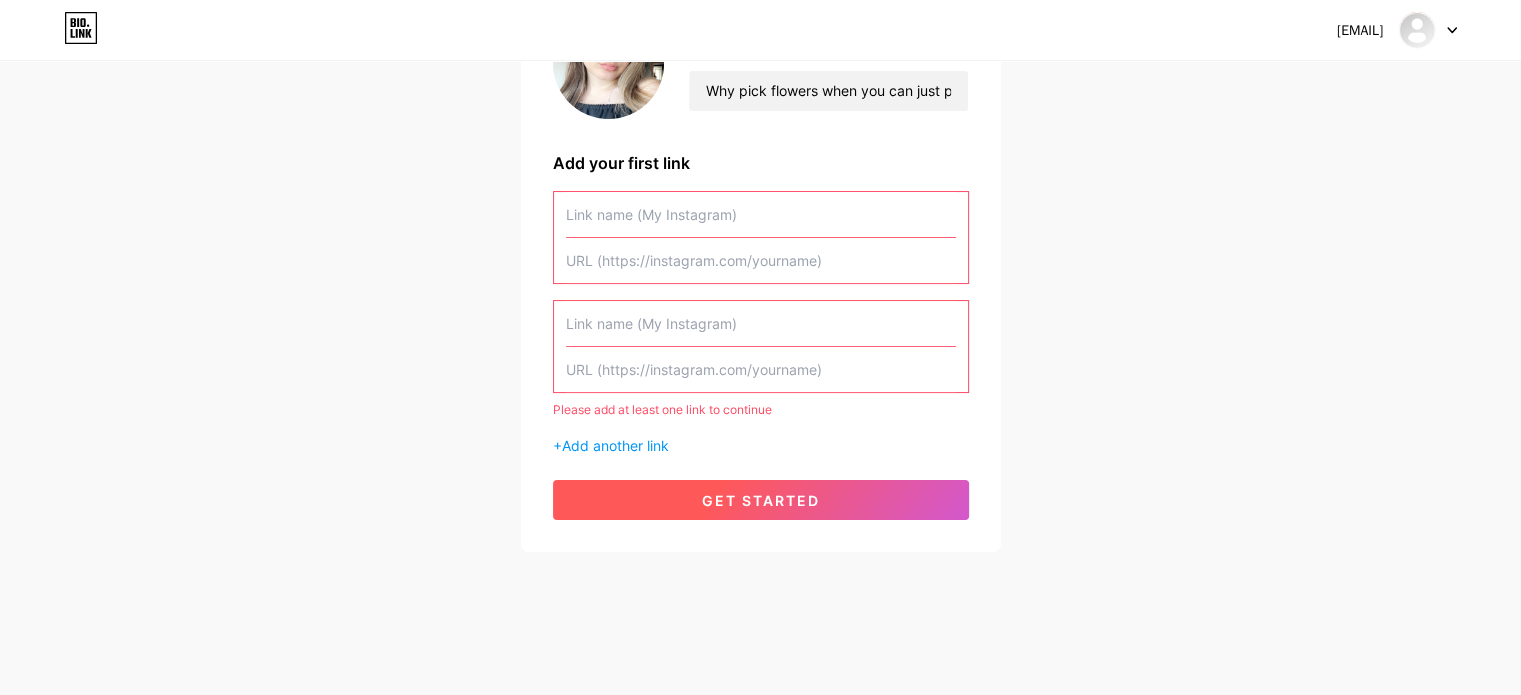click on "get started" at bounding box center [761, 500] 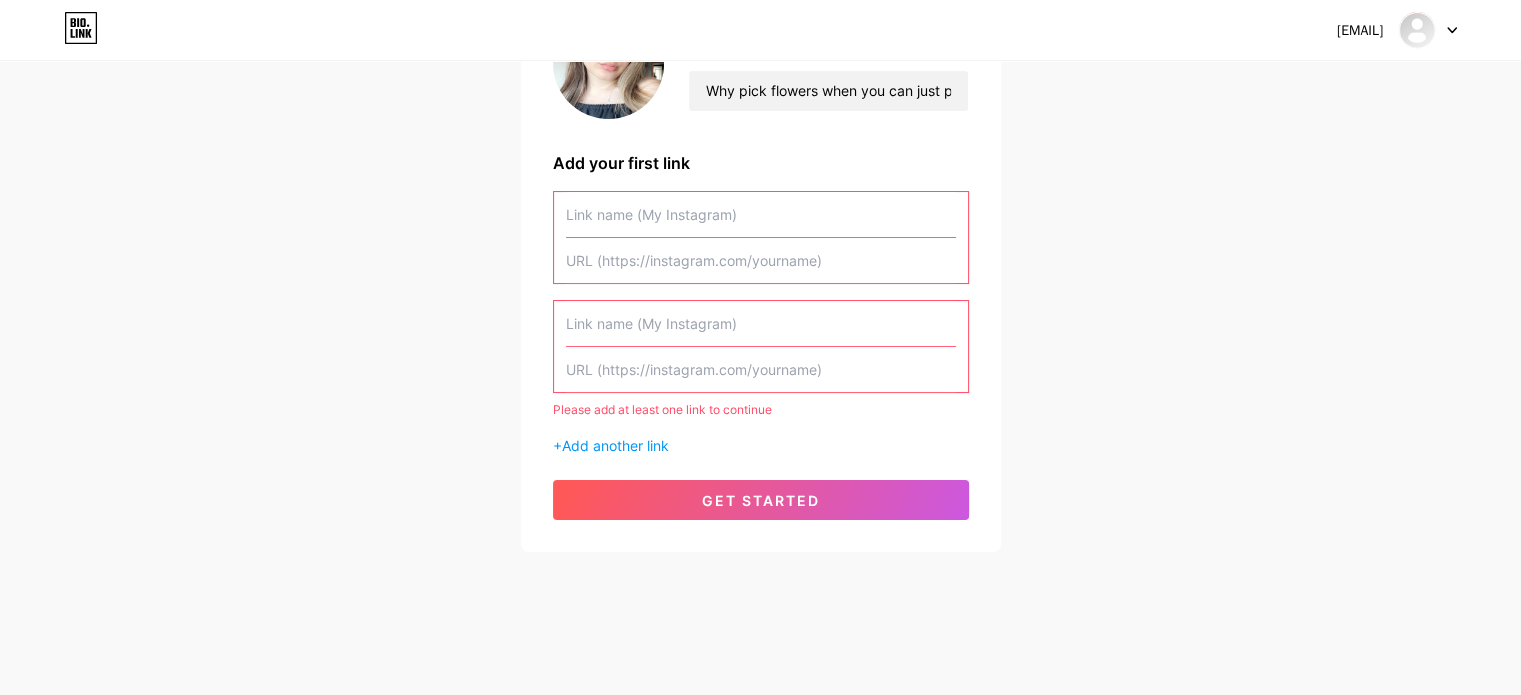 click at bounding box center (761, 214) 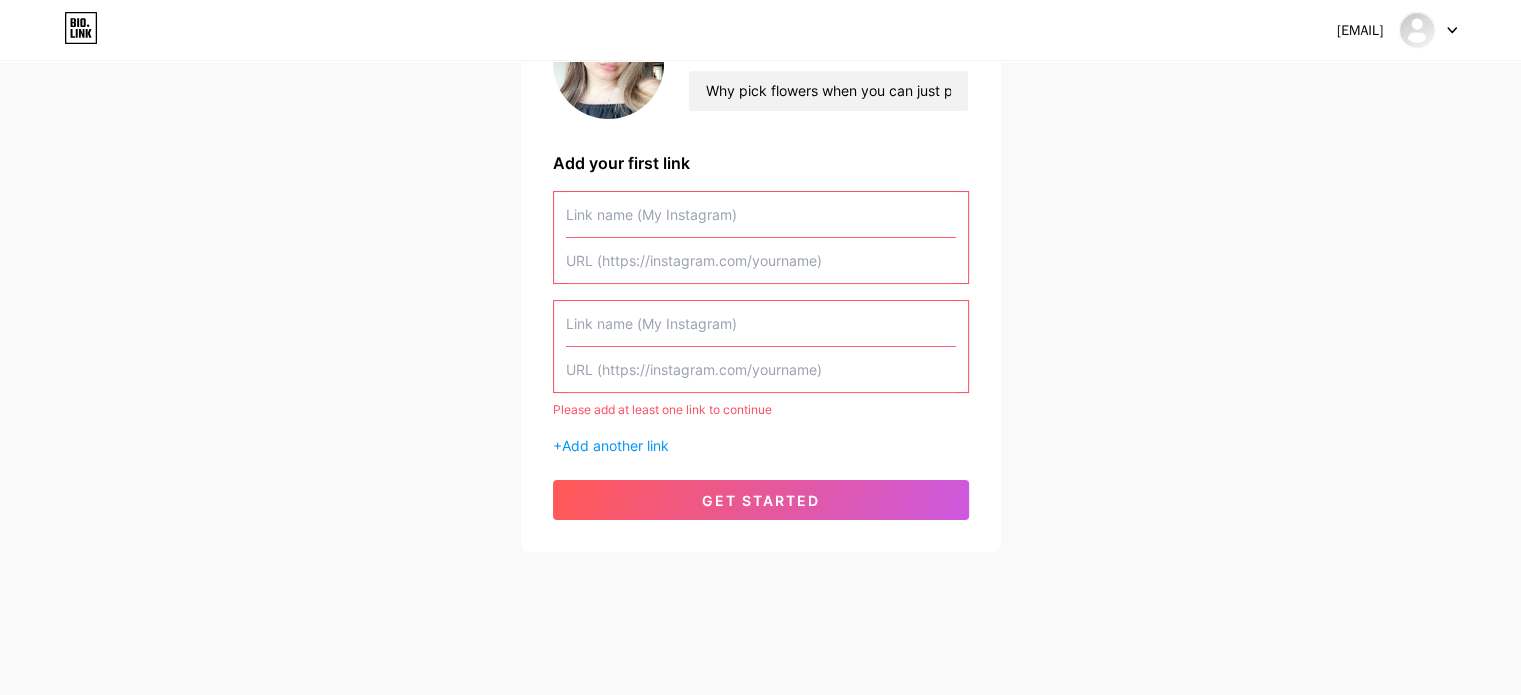paste on "snapchat" 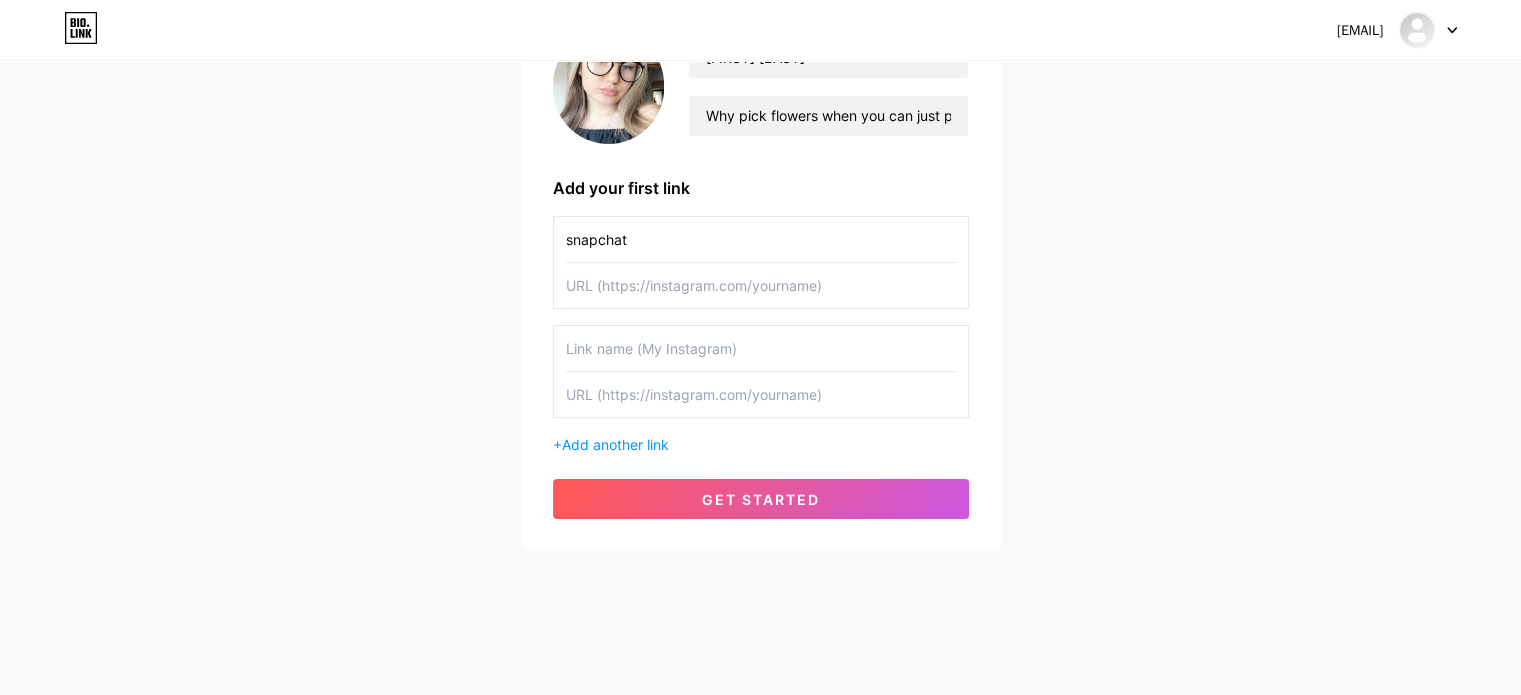 scroll, scrollTop: 205, scrollLeft: 0, axis: vertical 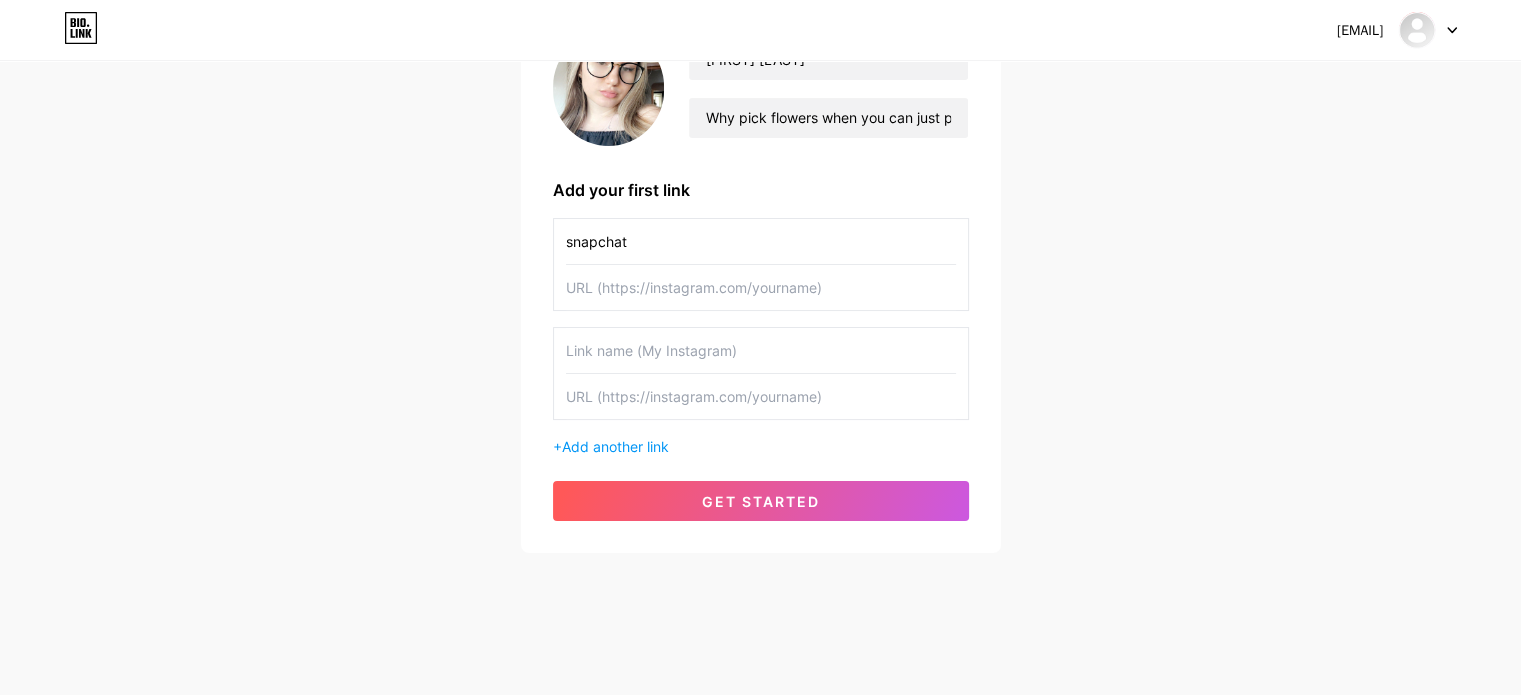 drag, startPoint x: 572, startPoint y: 240, endPoint x: 526, endPoint y: 241, distance: 46.010868 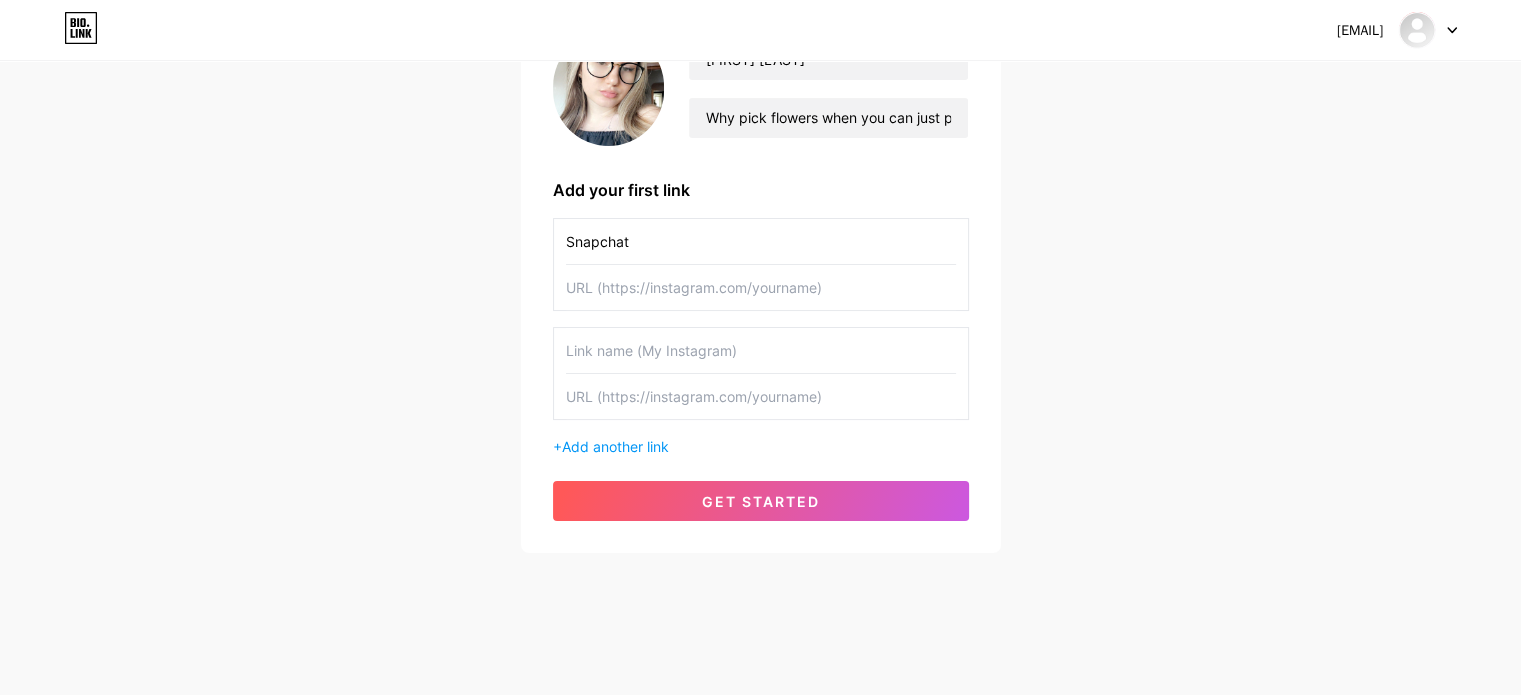 type on "Snapchat" 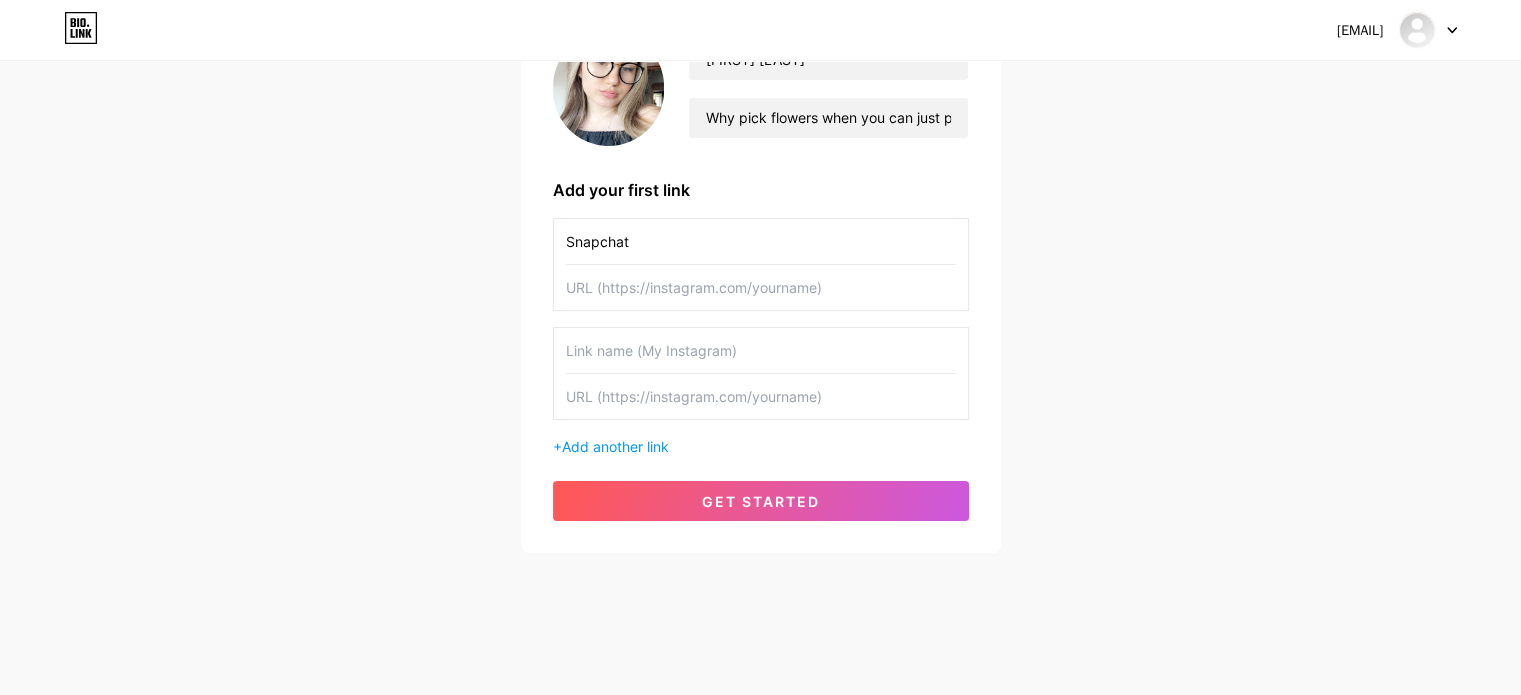 click at bounding box center (761, 287) 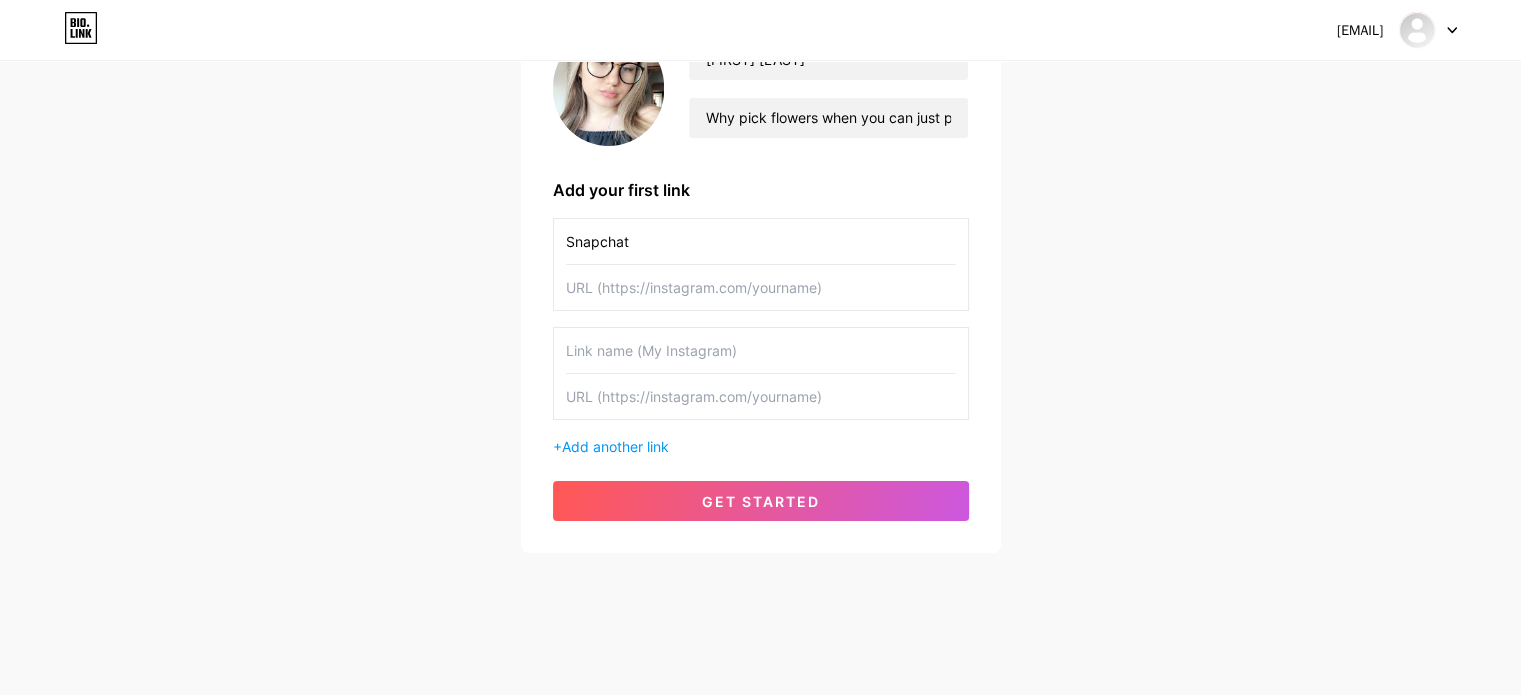 paste on "https://t.snapchat.com/[ID]" 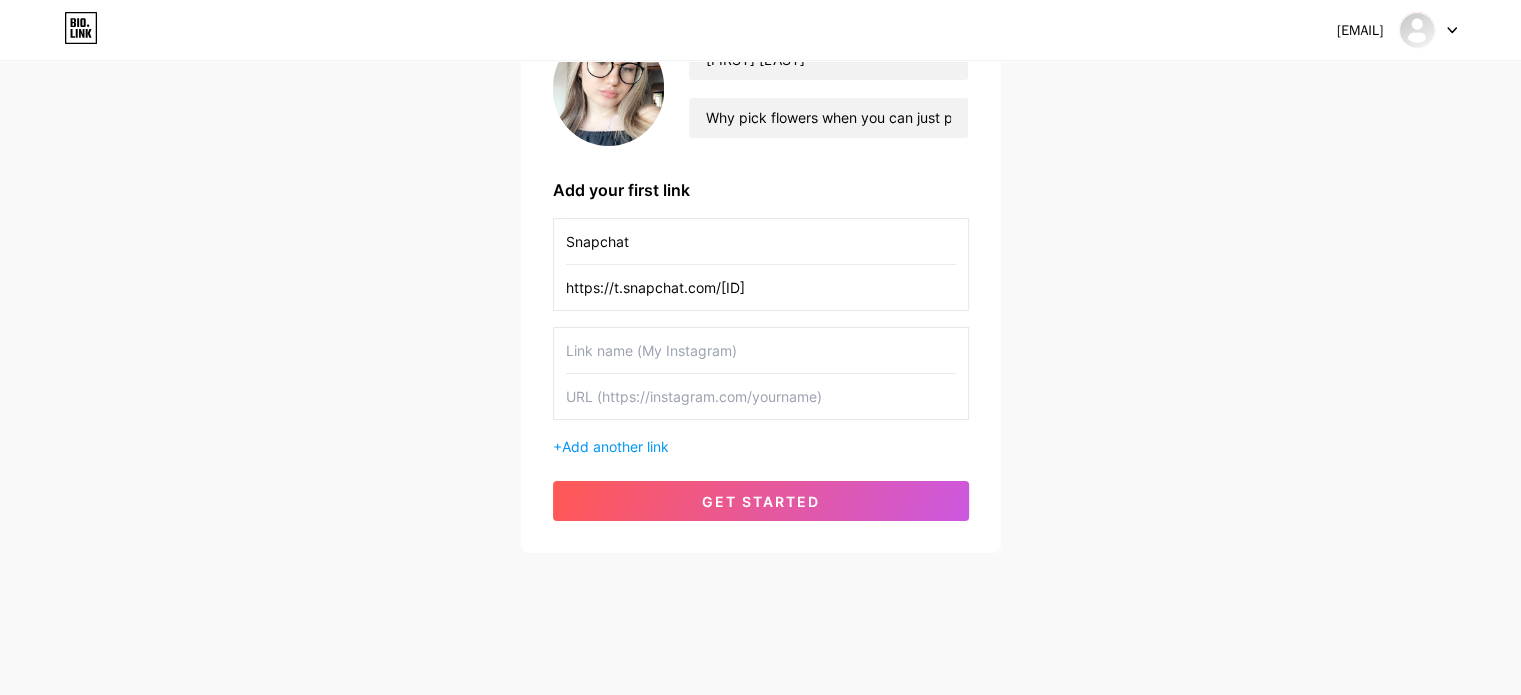 type on "https://t.snapchat.com/[ID]" 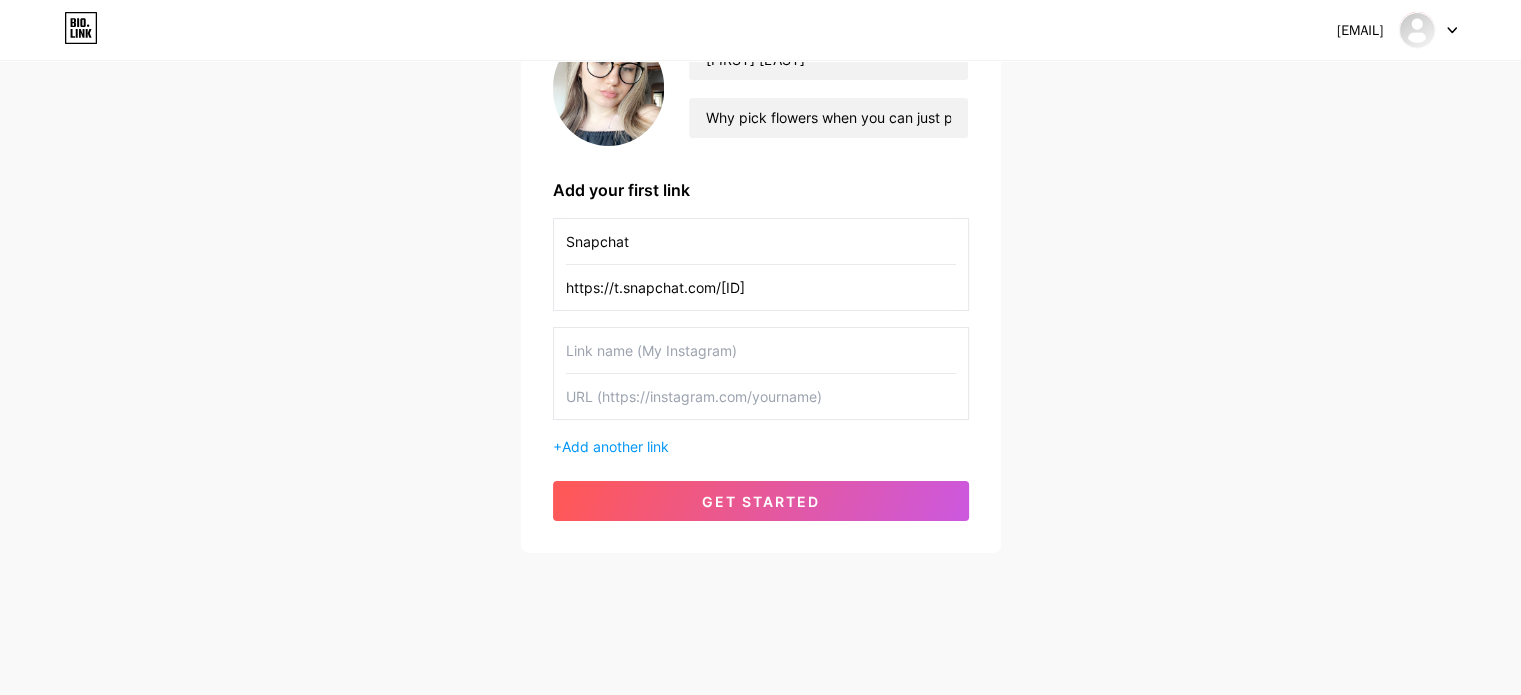 click at bounding box center (761, 350) 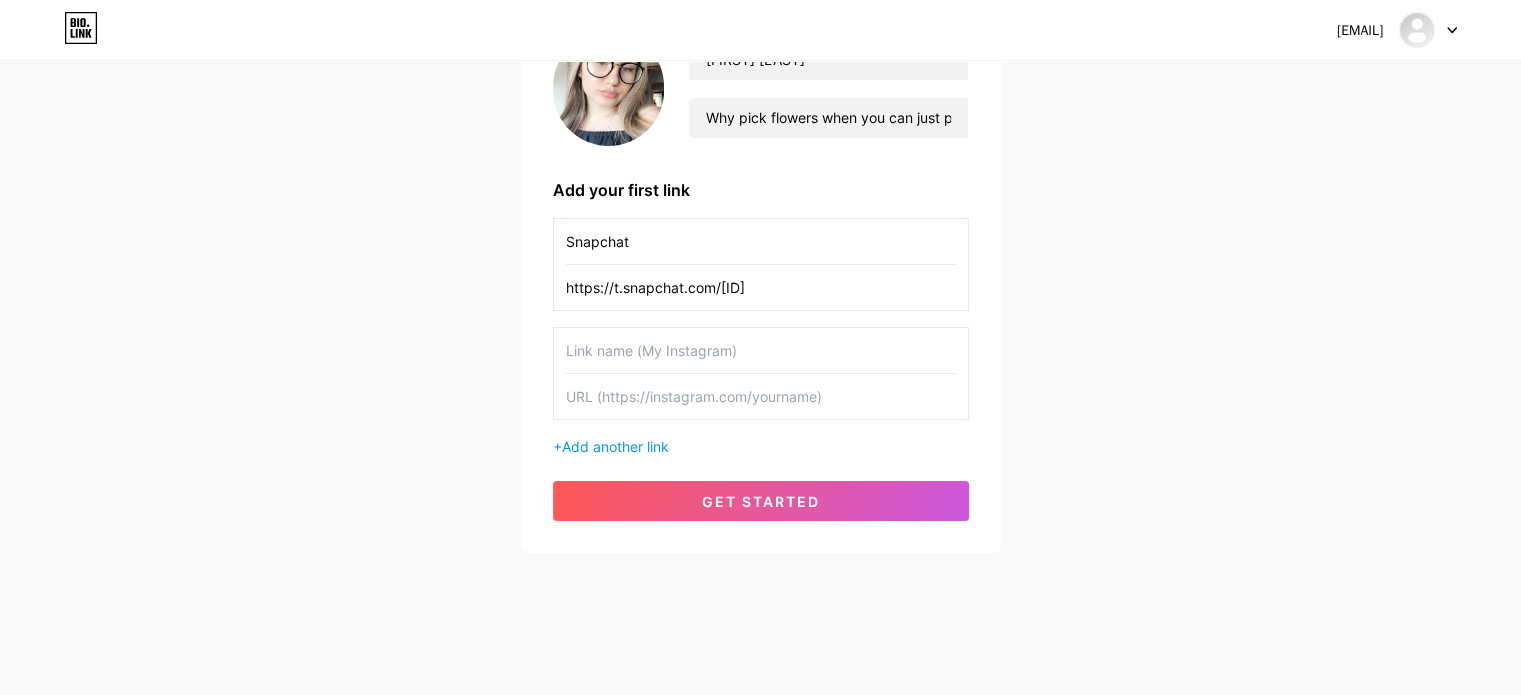 click at bounding box center [761, 396] 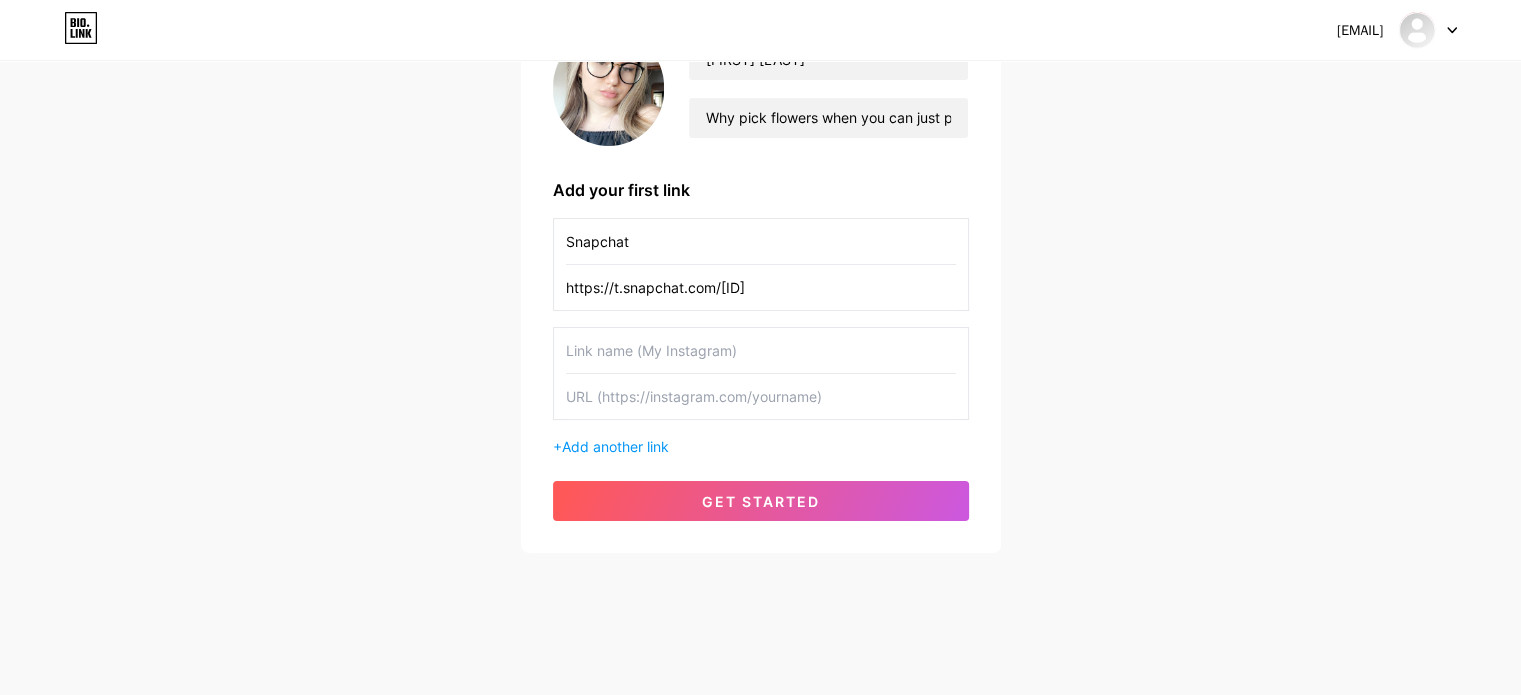 paste on "https://wa.me/message/[PHONE_NUMBER]" 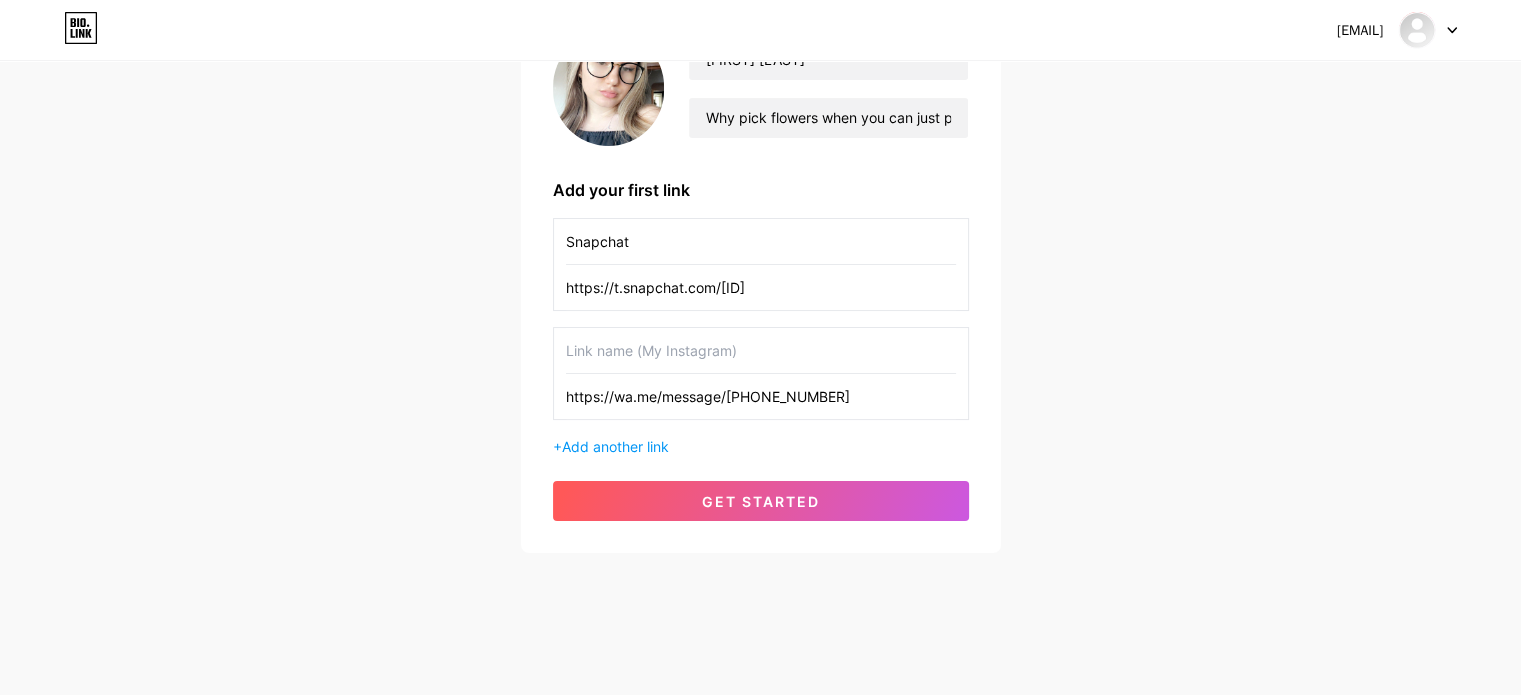 type on "https://wa.me/message/[PHONE_NUMBER]" 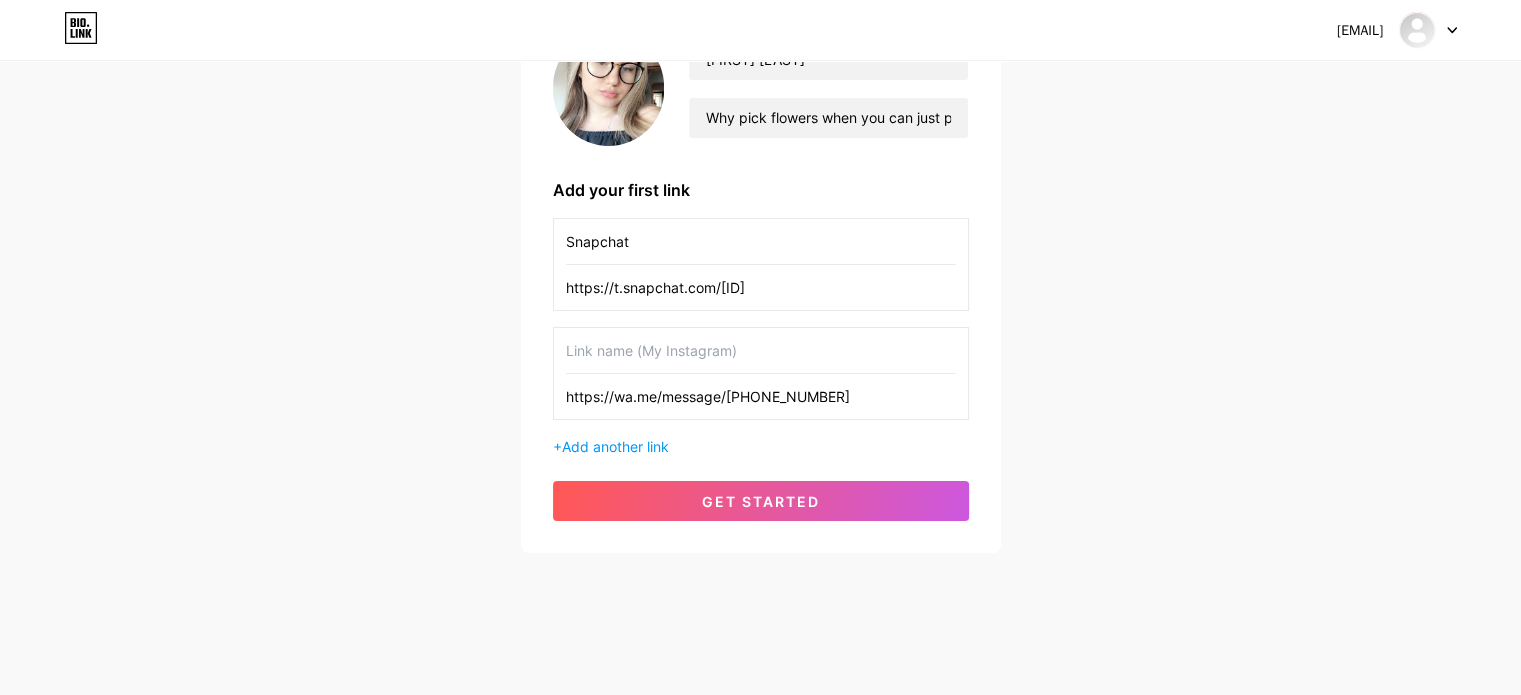 click at bounding box center [761, 350] 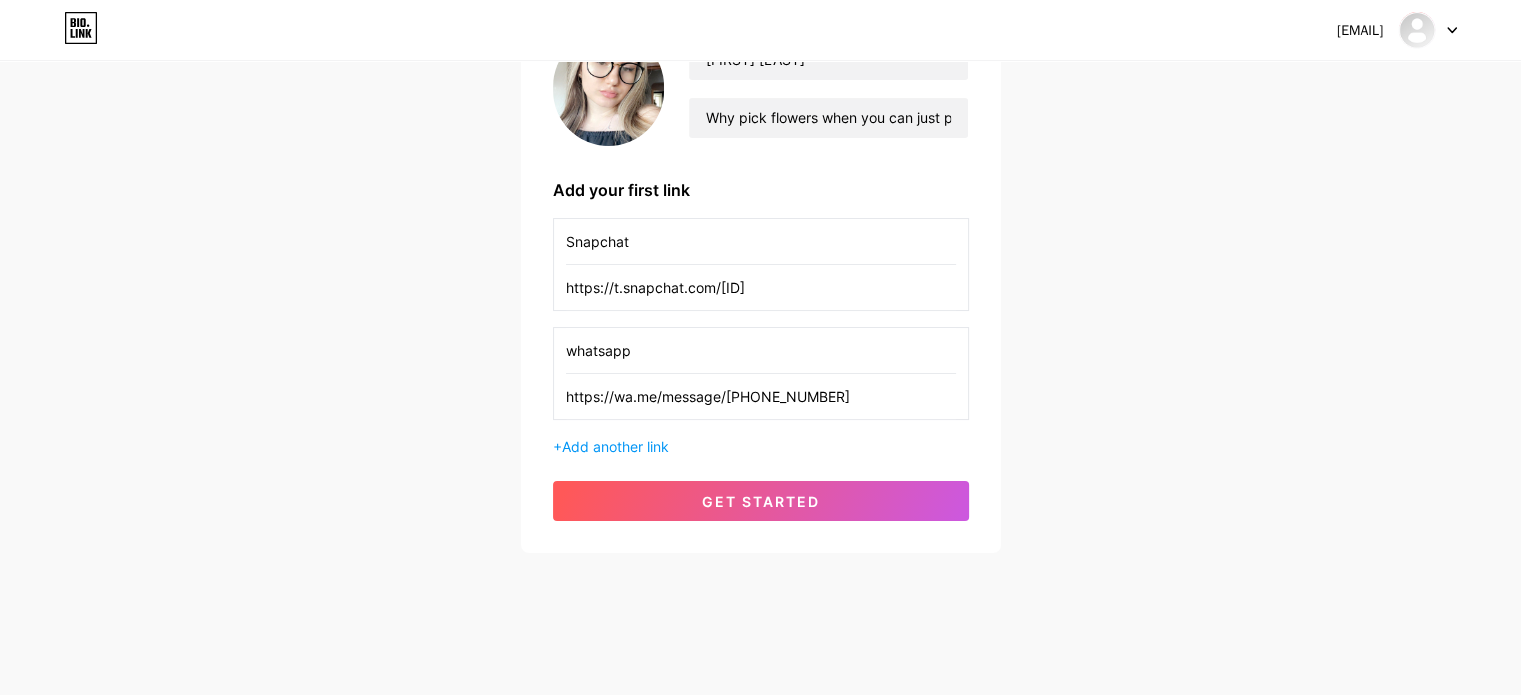 drag, startPoint x: 577, startPoint y: 342, endPoint x: 384, endPoint y: 366, distance: 194.4865 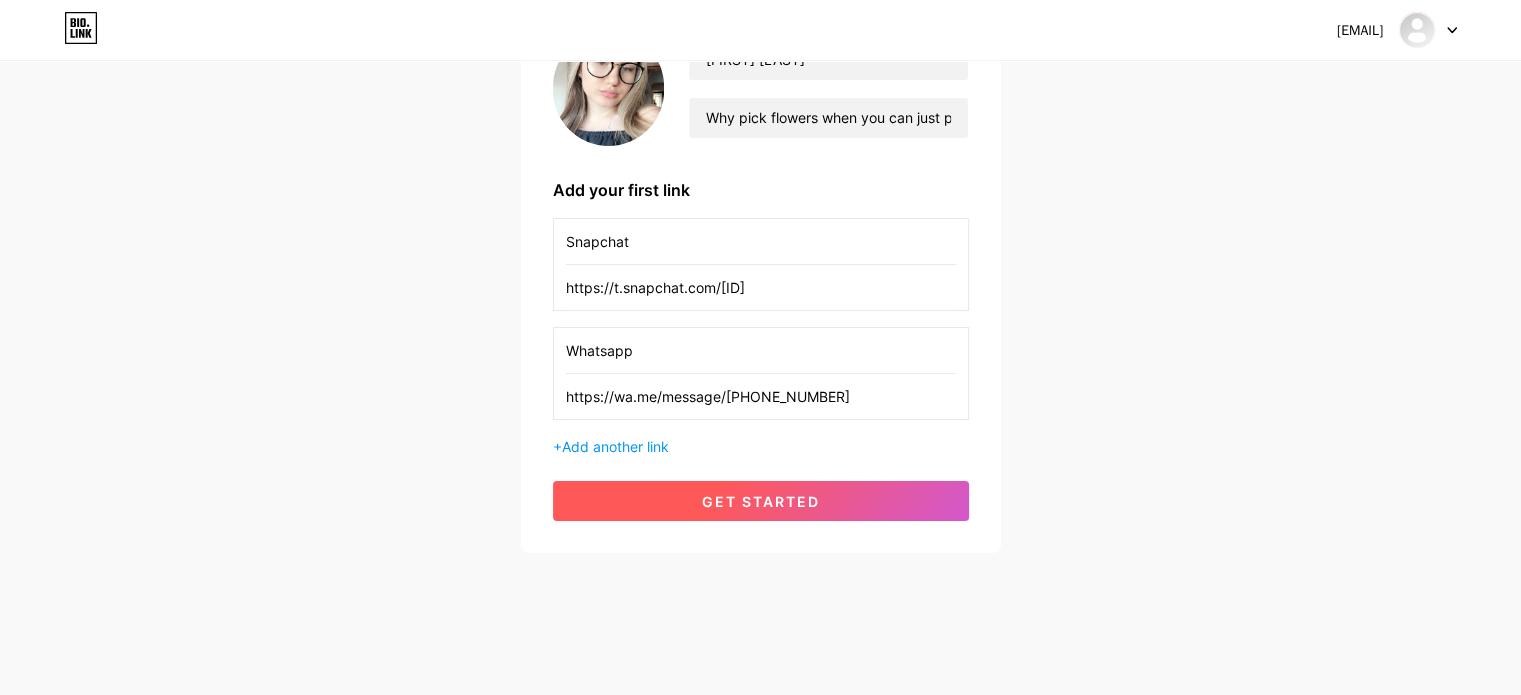 type on "Whatsapp" 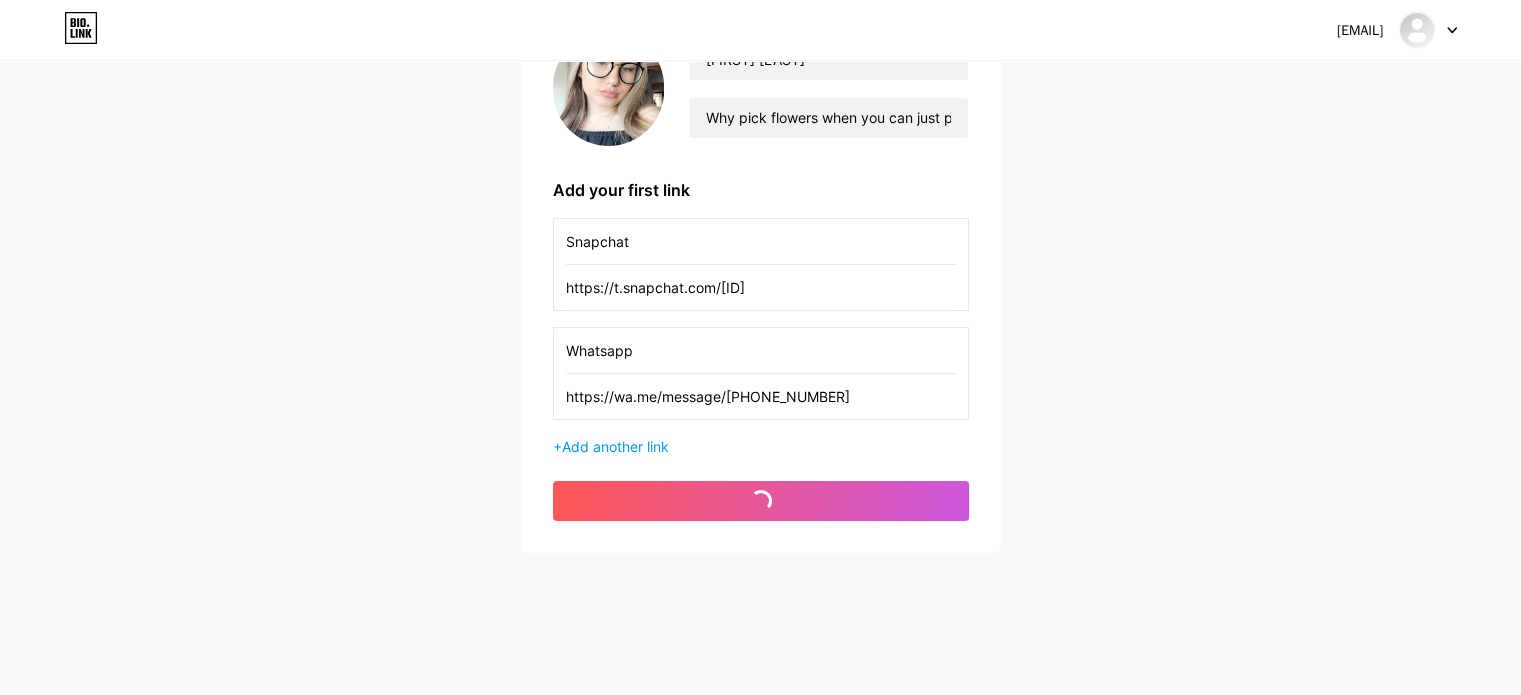 scroll, scrollTop: 5, scrollLeft: 0, axis: vertical 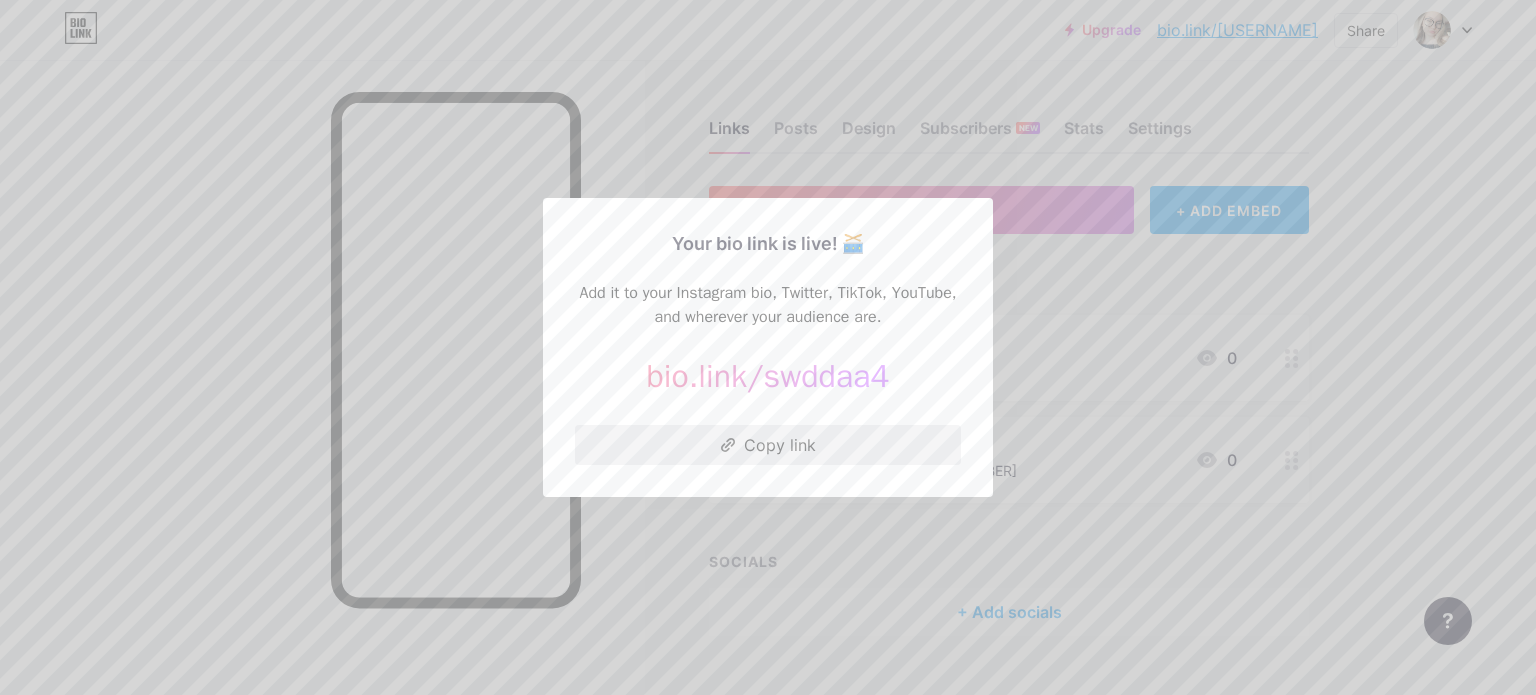 click on "Copy link" at bounding box center [768, 445] 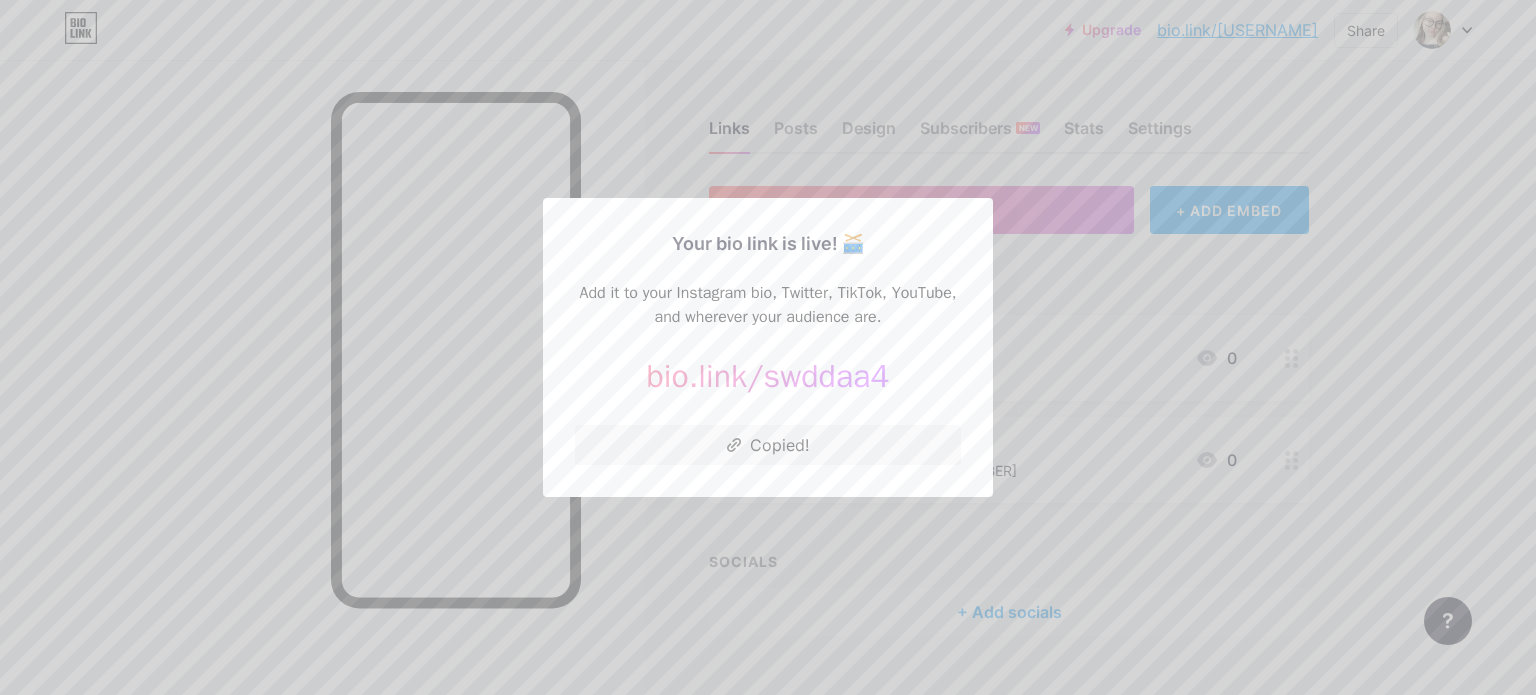 click at bounding box center [768, 347] 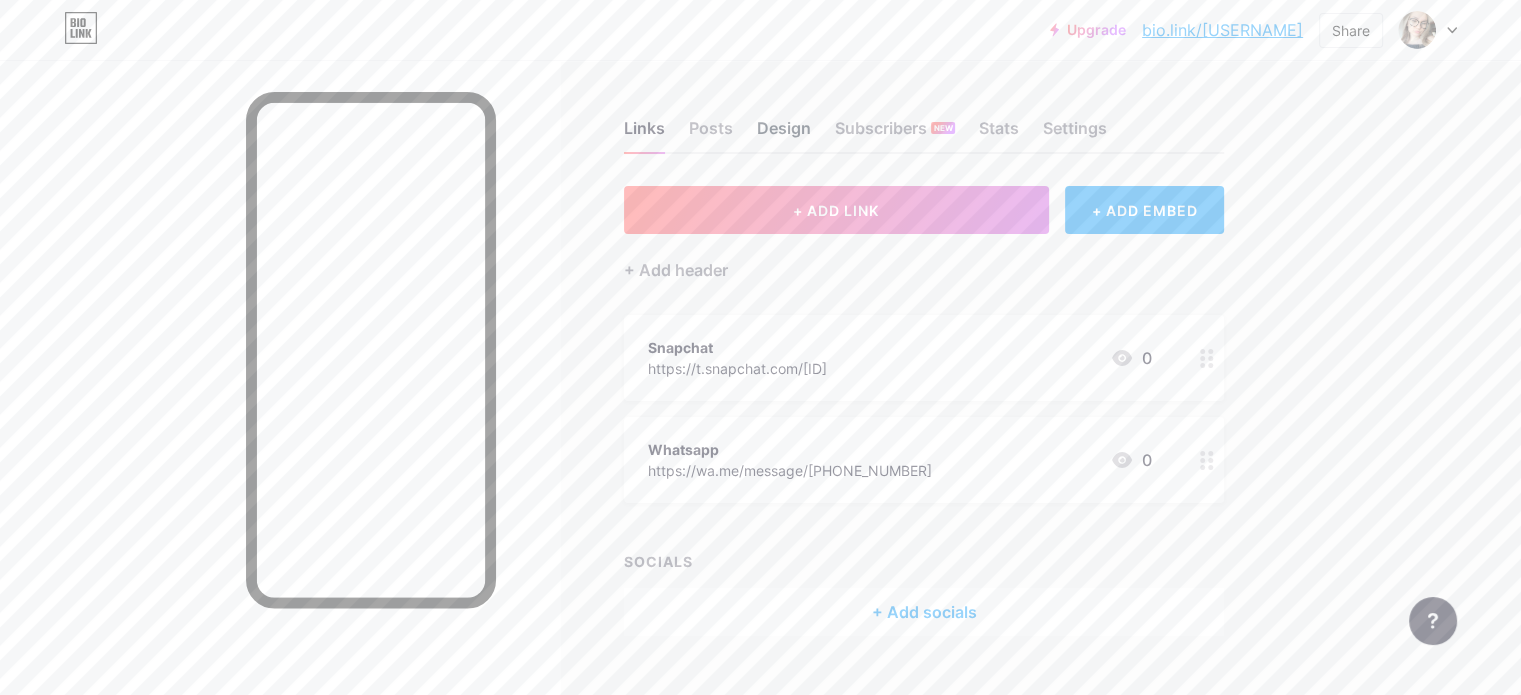 click on "Design" at bounding box center (784, 134) 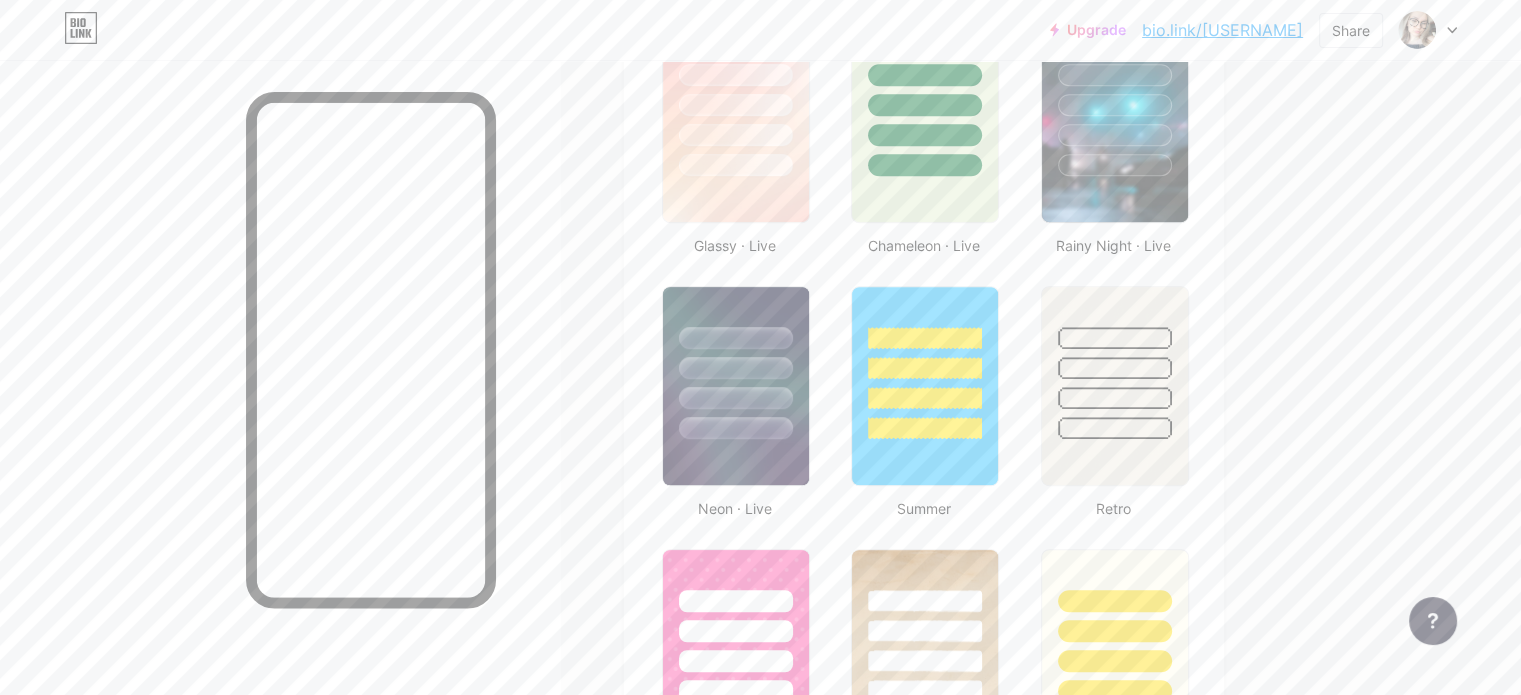 scroll, scrollTop: 1400, scrollLeft: 0, axis: vertical 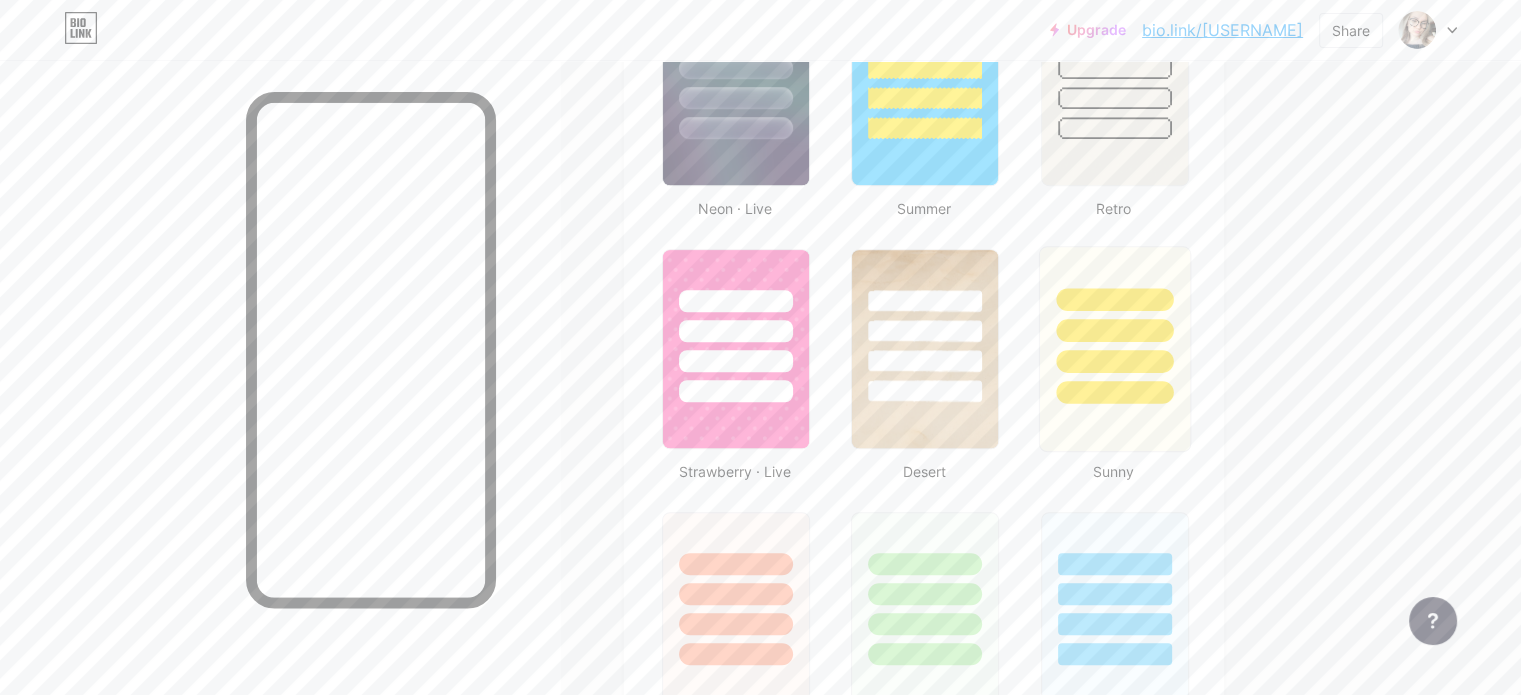 click at bounding box center [1114, 349] 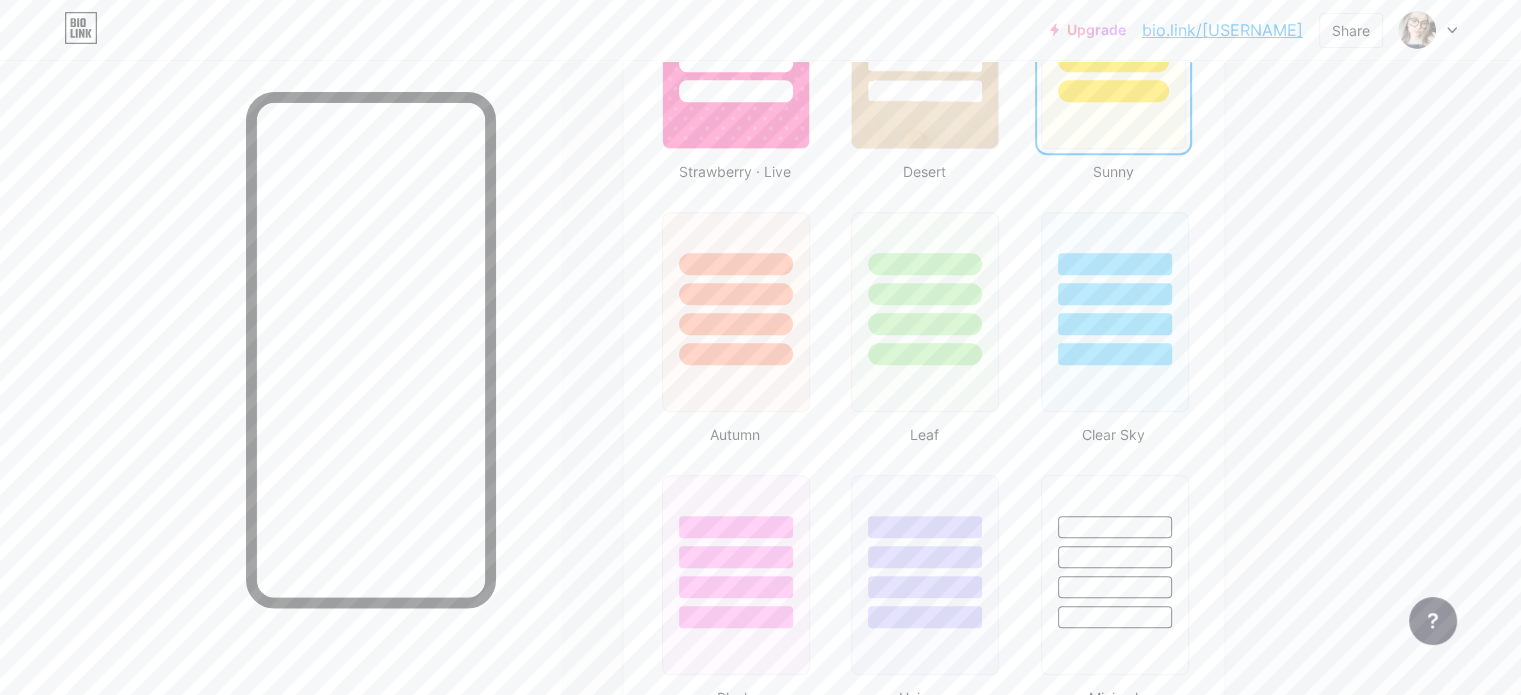 scroll, scrollTop: 2400, scrollLeft: 0, axis: vertical 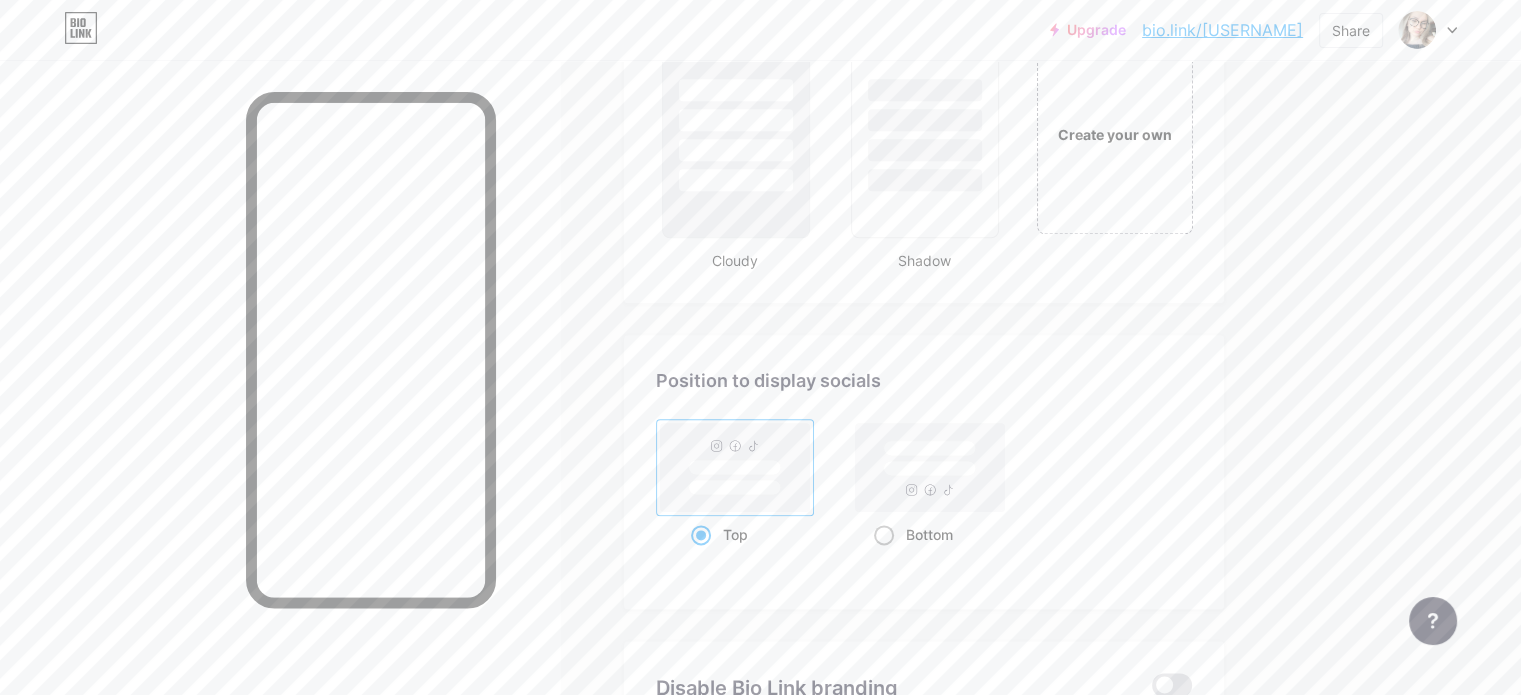 click on "Bottom" at bounding box center [929, 534] 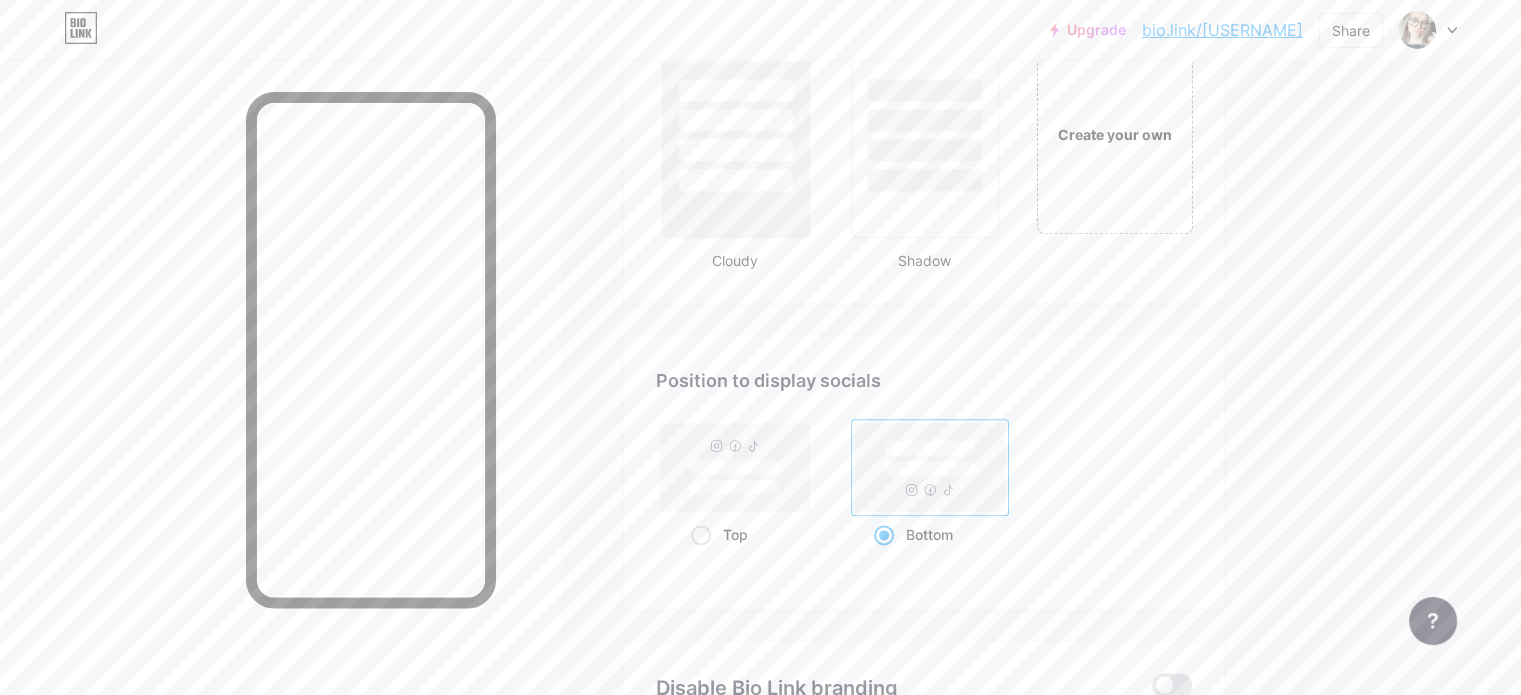 scroll, scrollTop: 2694, scrollLeft: 0, axis: vertical 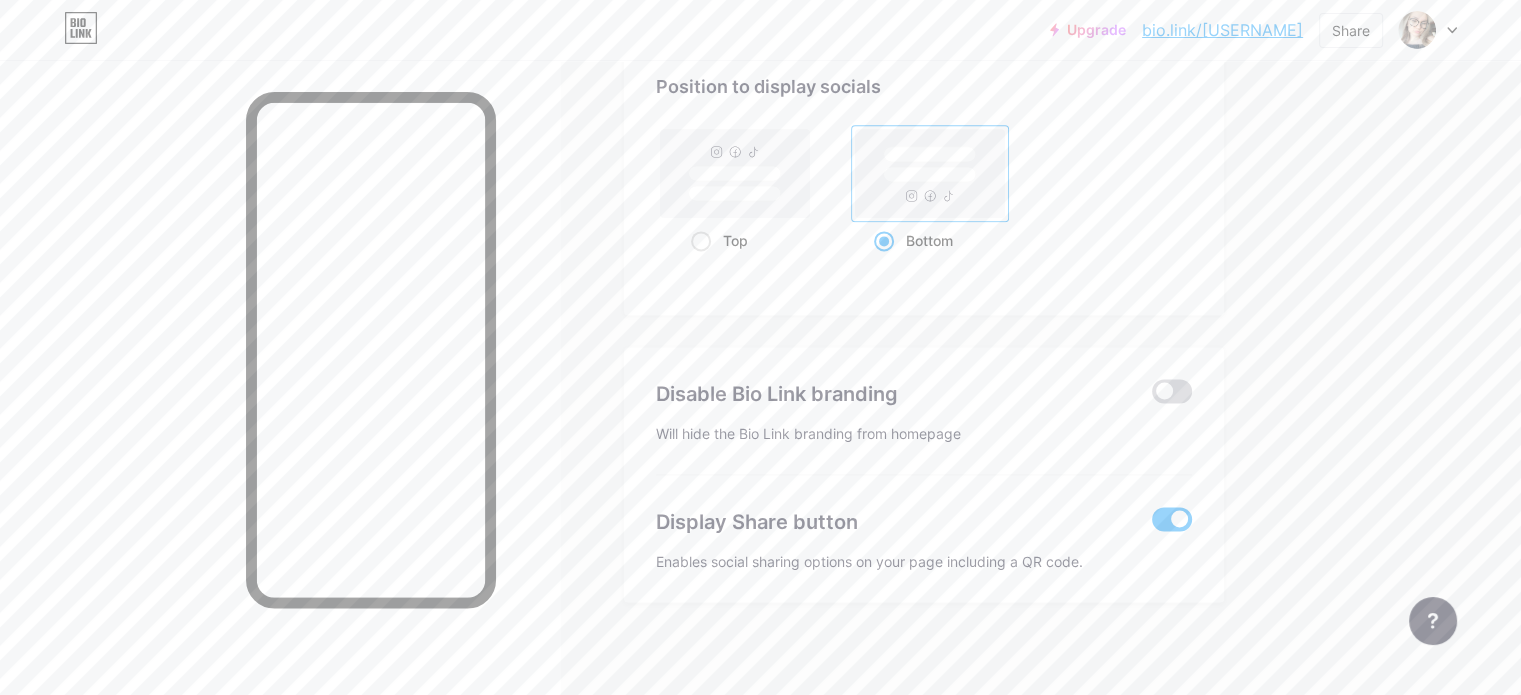 click at bounding box center (1172, 391) 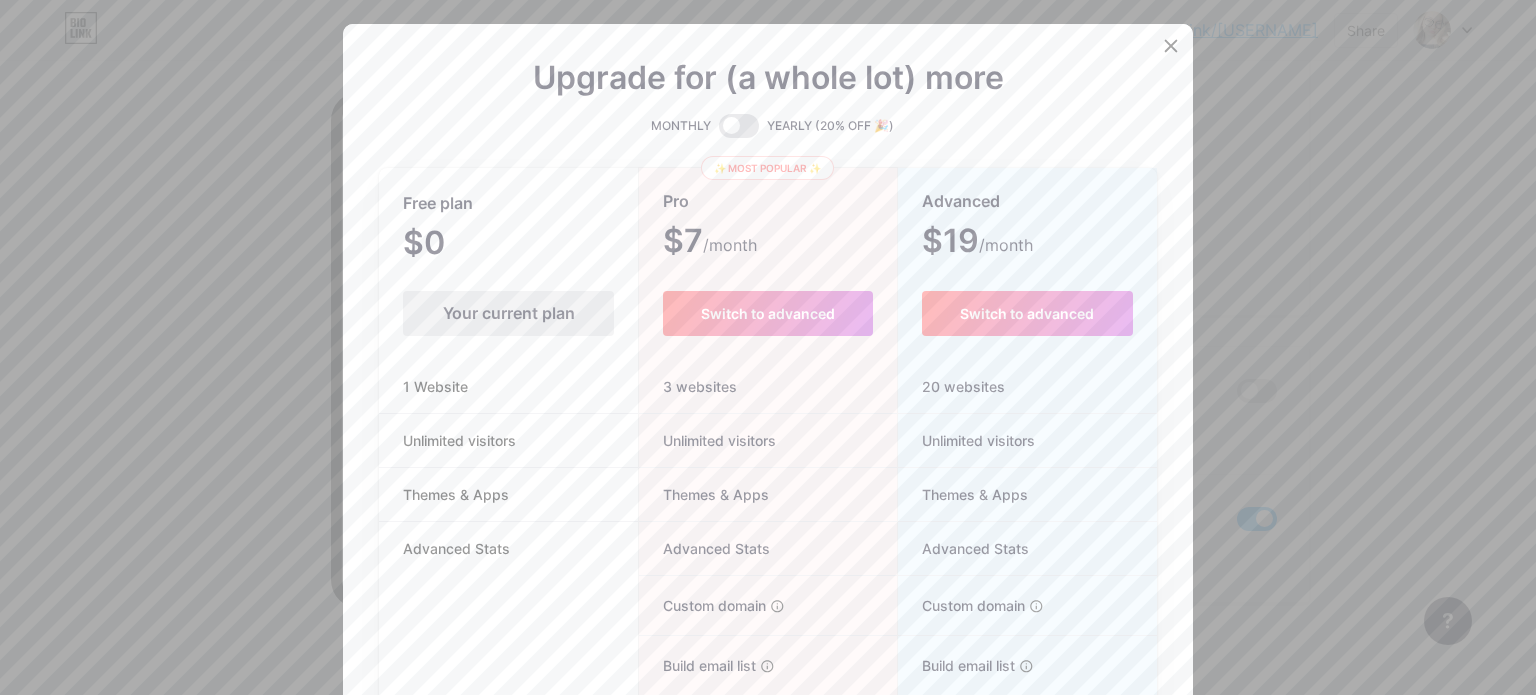 click 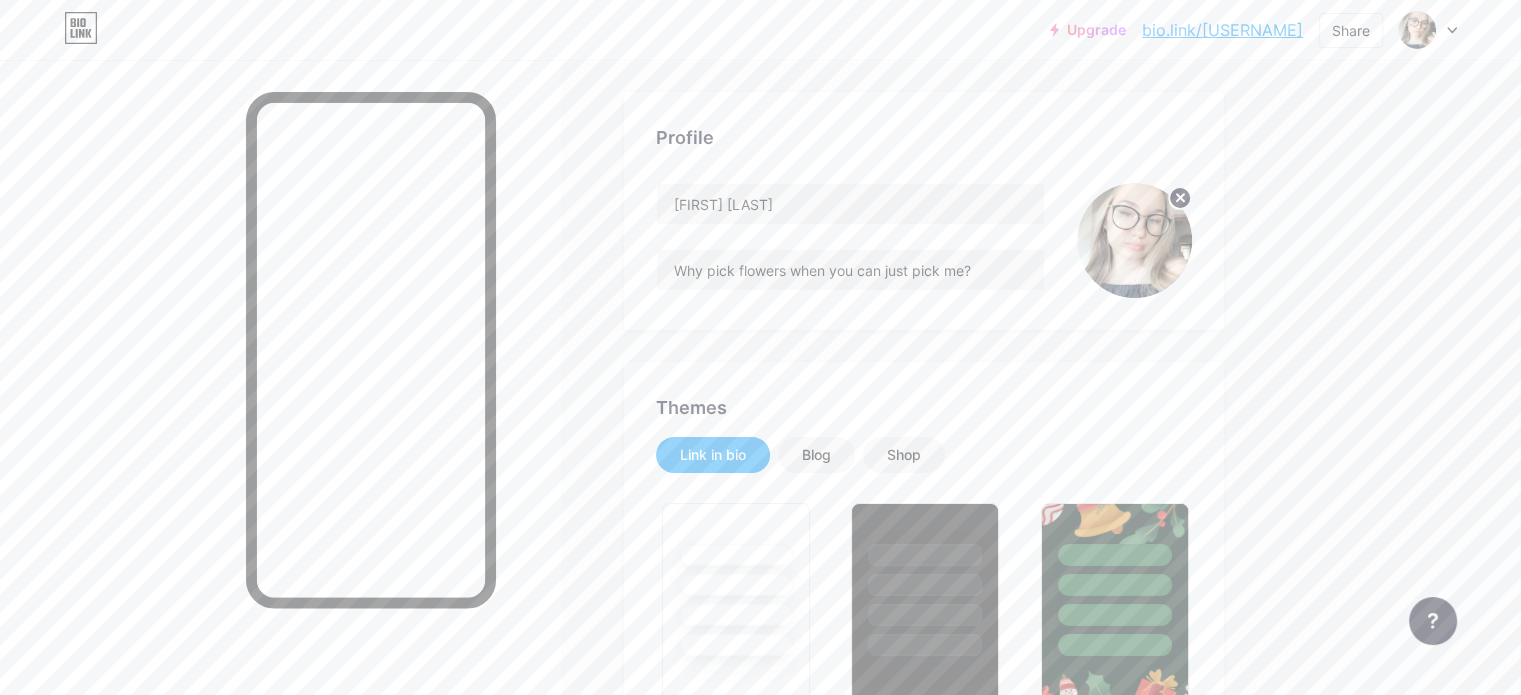 scroll, scrollTop: 0, scrollLeft: 0, axis: both 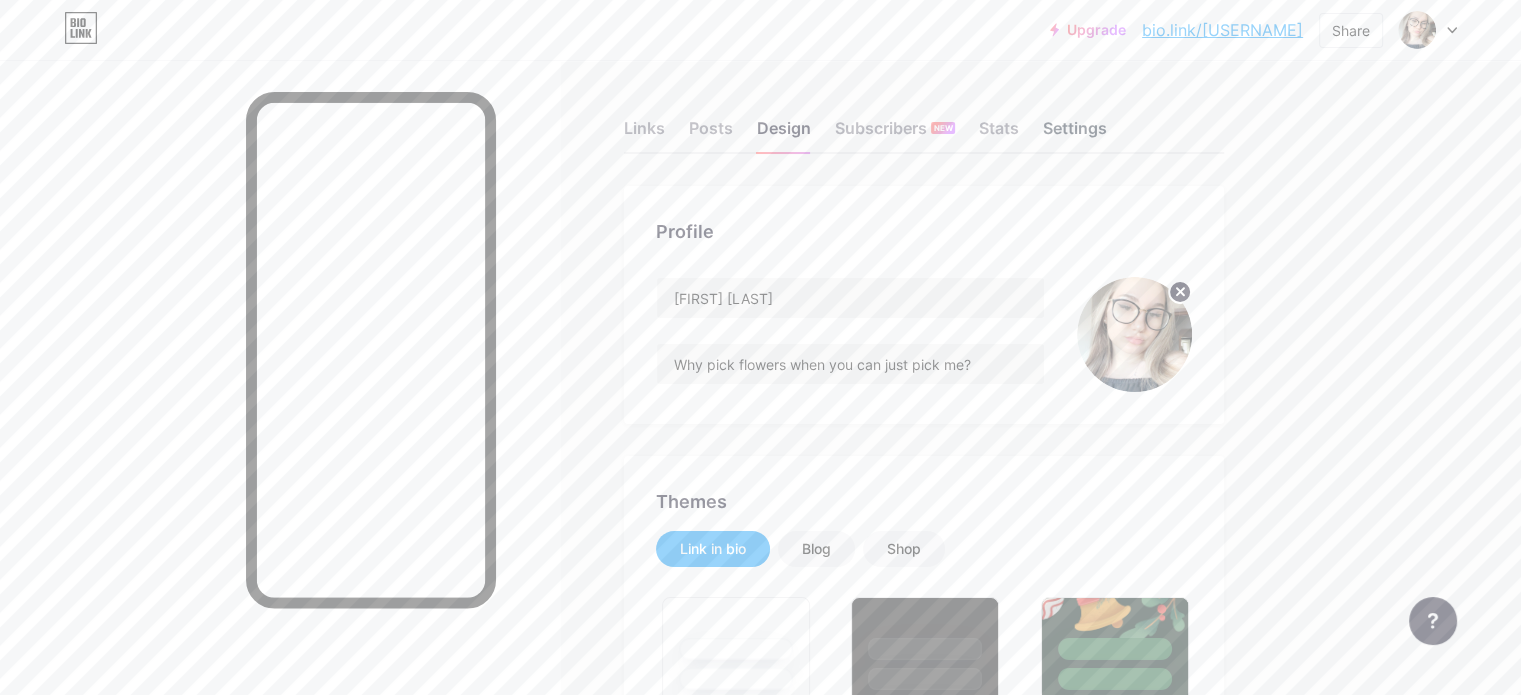 click on "Settings" at bounding box center (1075, 134) 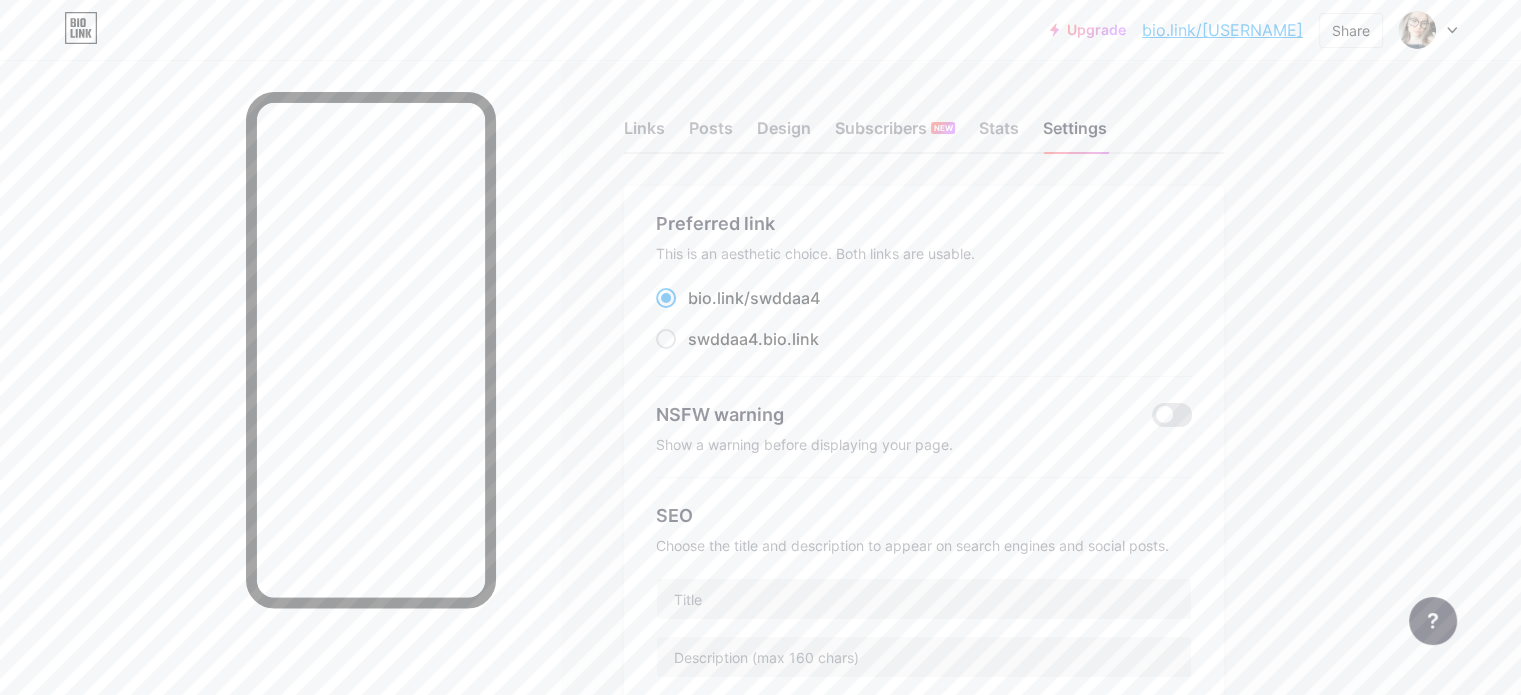 scroll, scrollTop: 200, scrollLeft: 0, axis: vertical 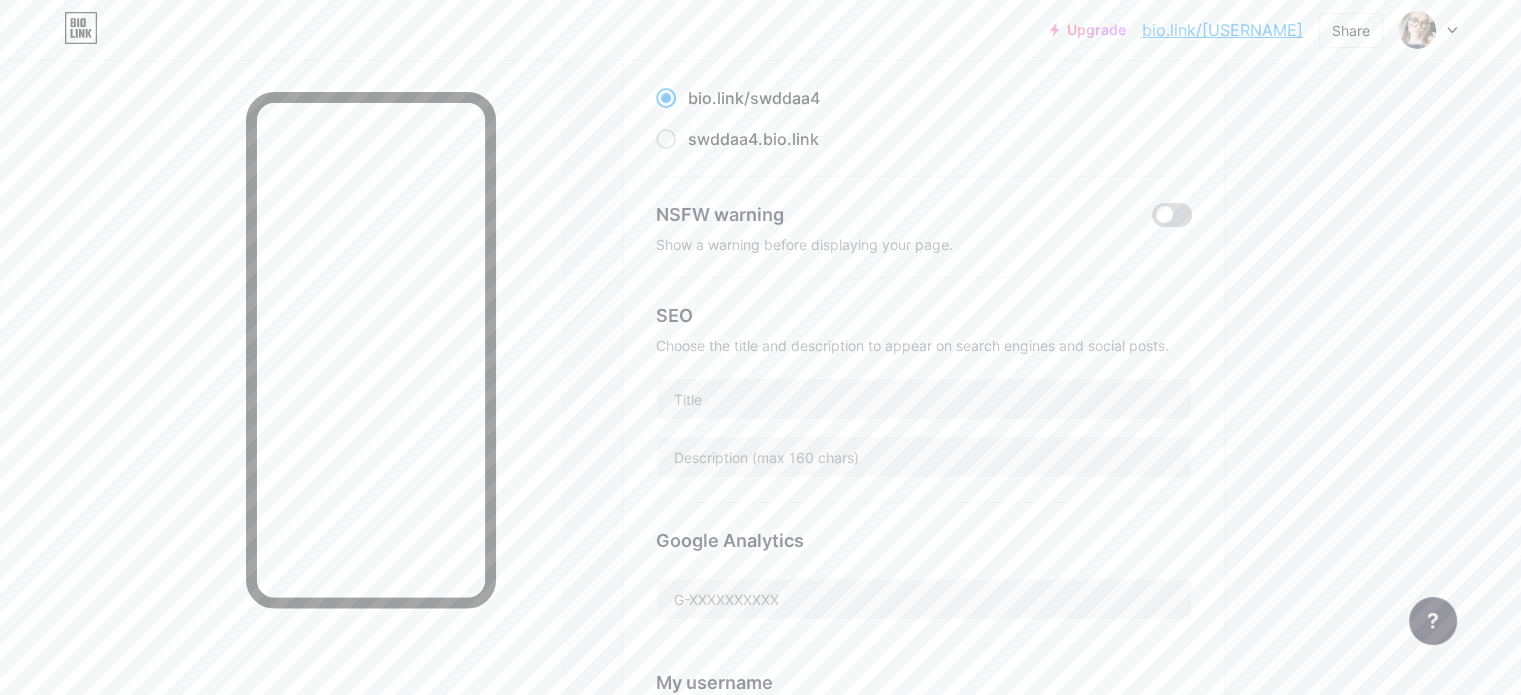 click at bounding box center (1172, 215) 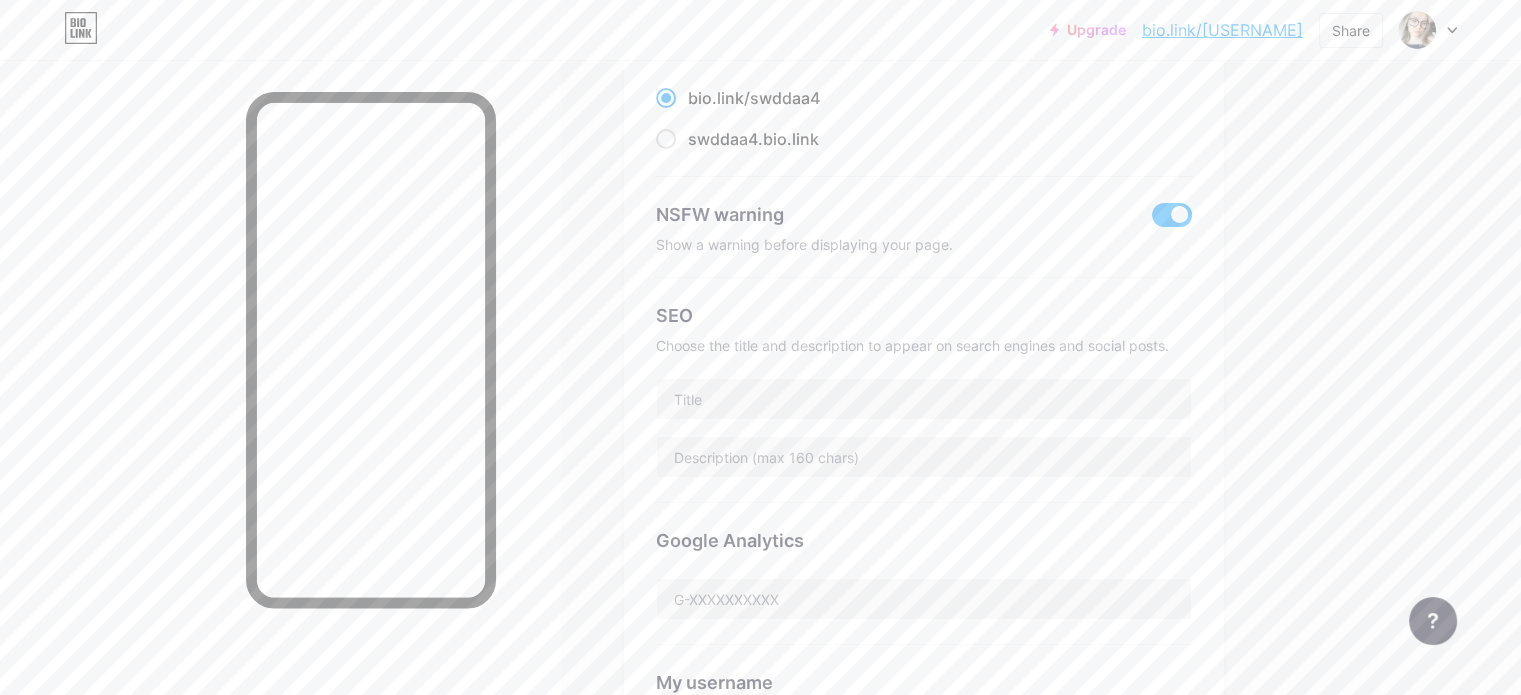 click at bounding box center (1172, 215) 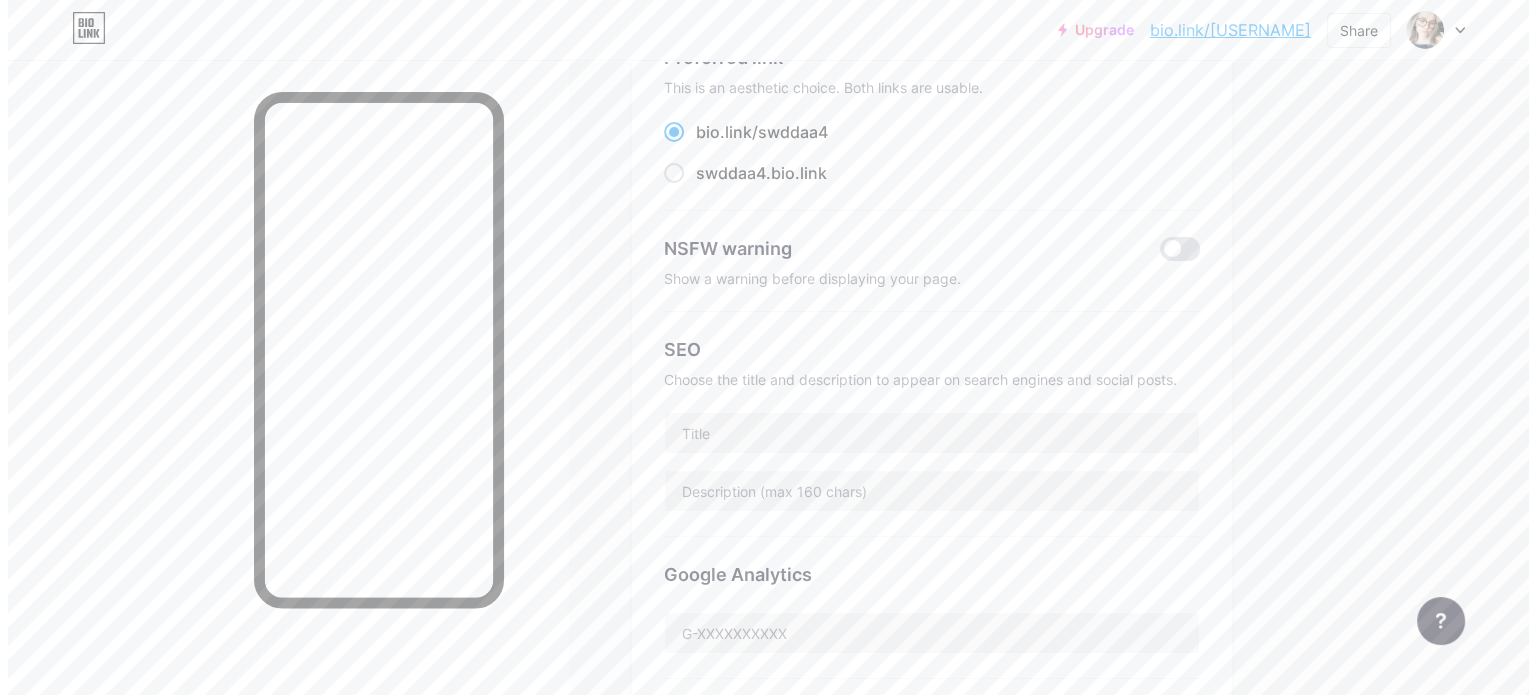 scroll, scrollTop: 0, scrollLeft: 0, axis: both 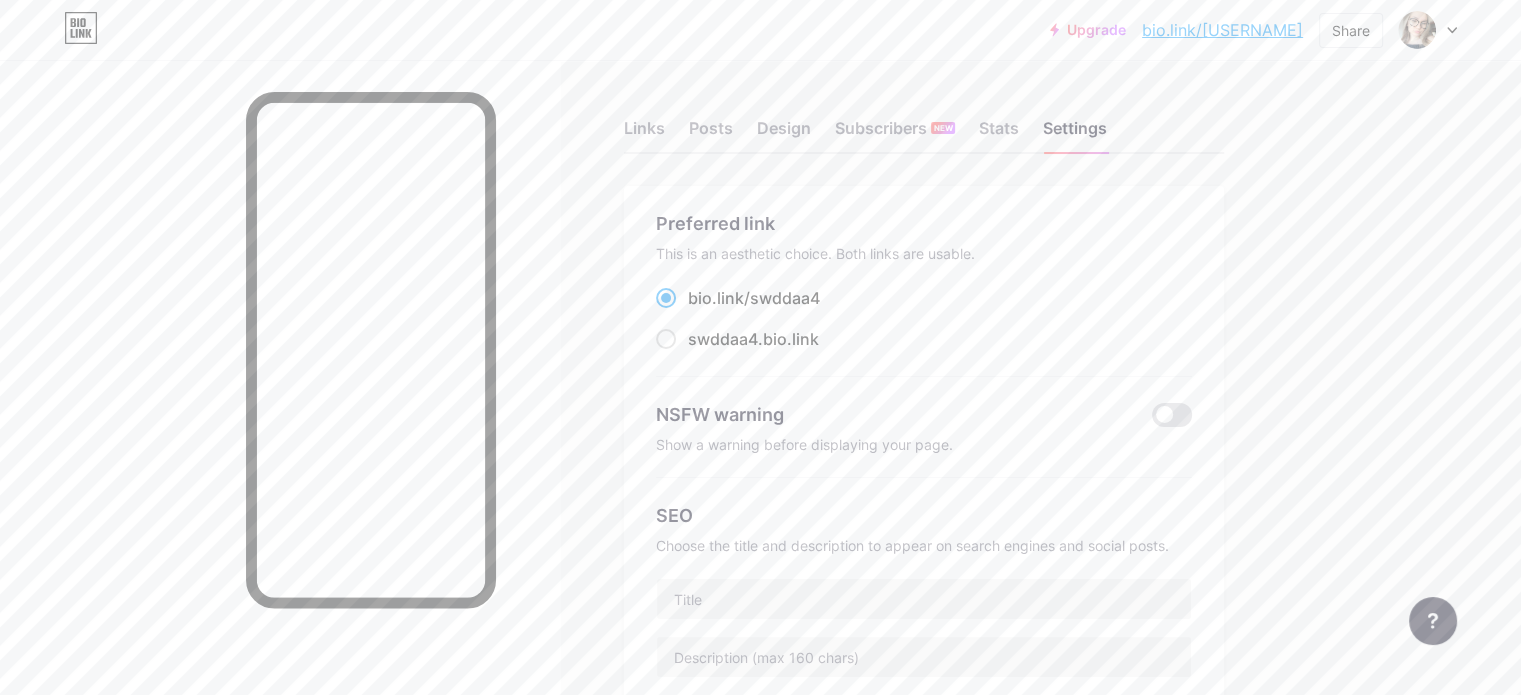 drag, startPoint x: 749, startPoint y: 90, endPoint x: 750, endPoint y: 110, distance: 20.024984 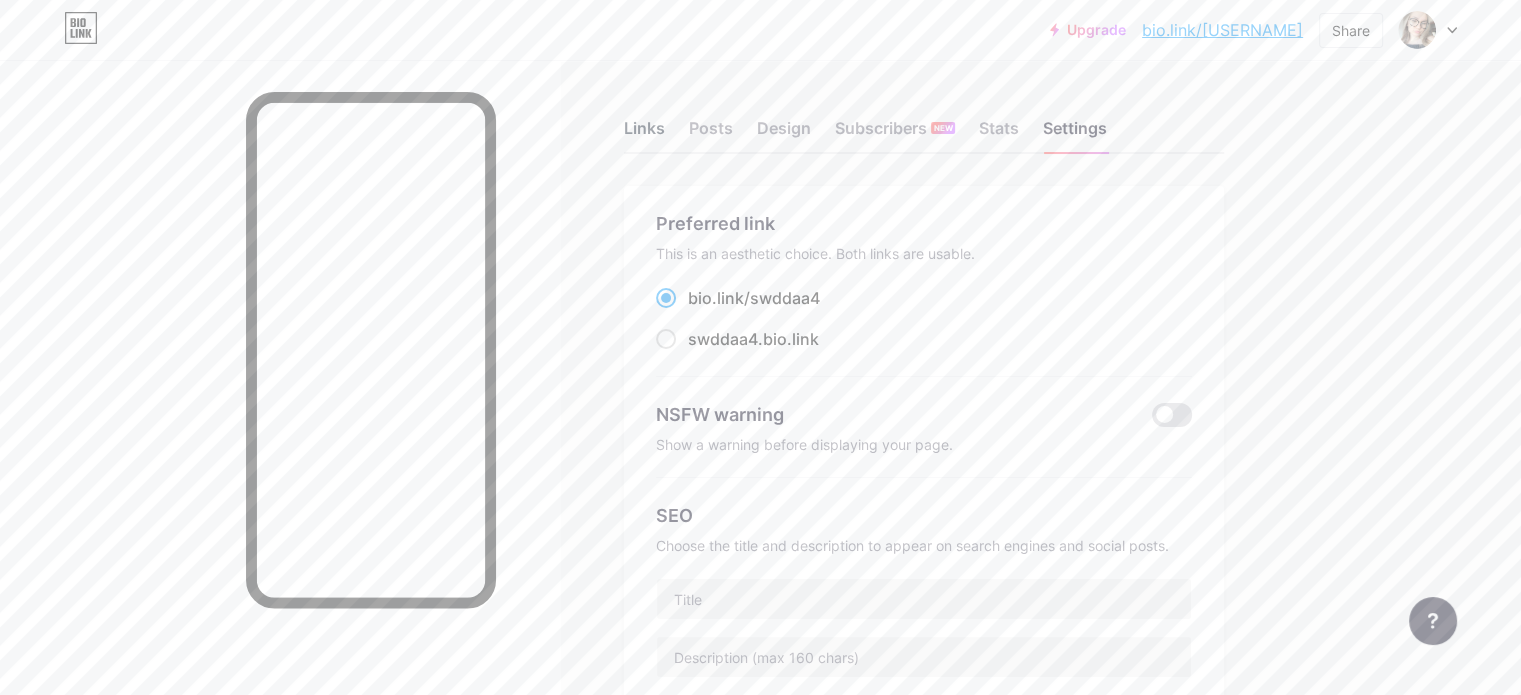 click on "Links" at bounding box center [644, 134] 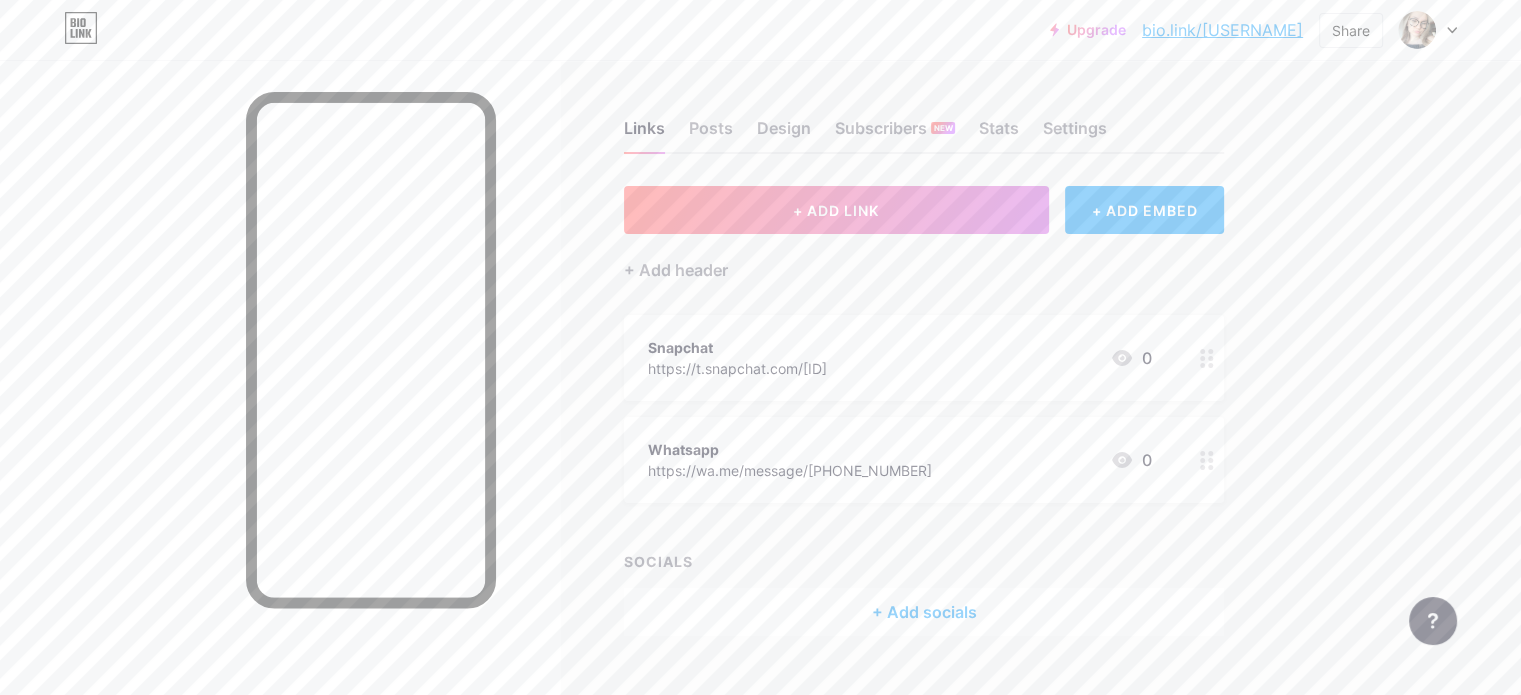 click on "+ Add socials" at bounding box center (924, 612) 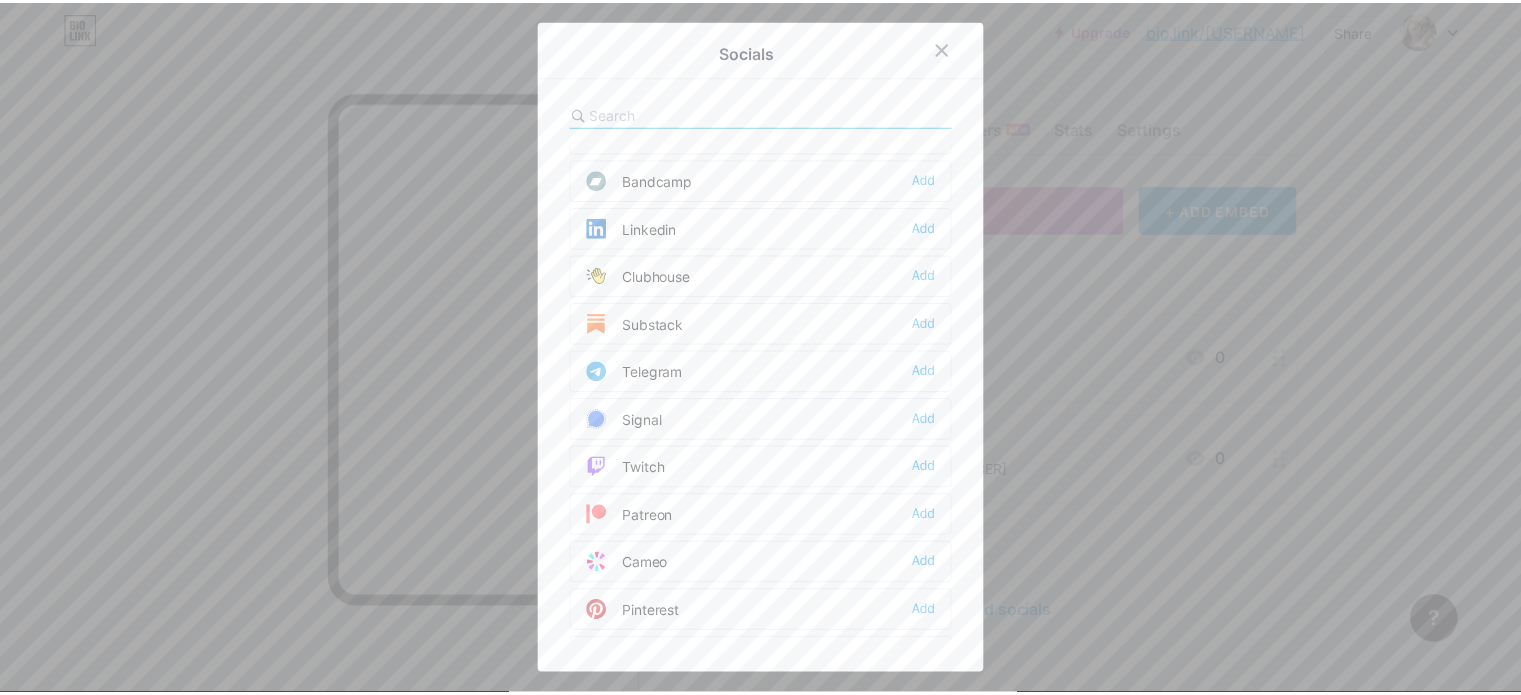 scroll, scrollTop: 1300, scrollLeft: 0, axis: vertical 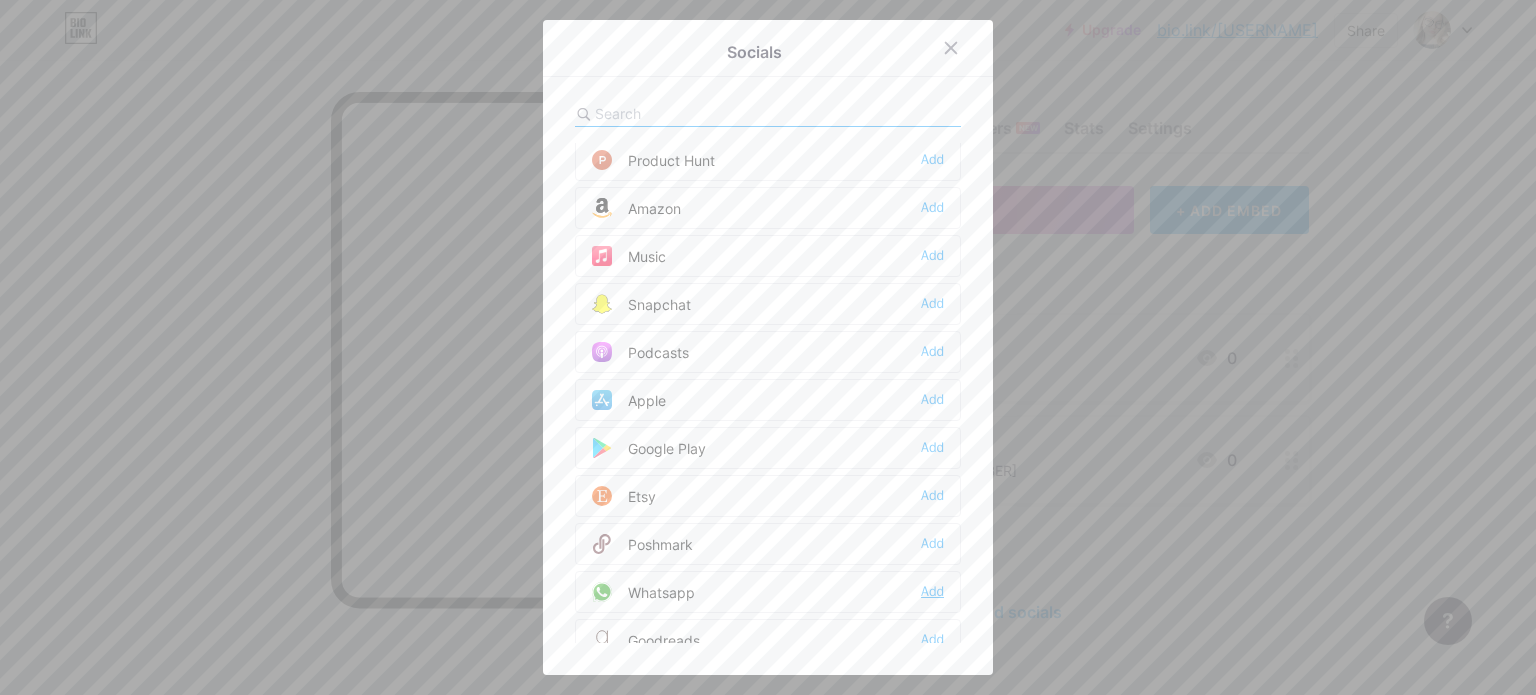 click on "Add" at bounding box center [932, 592] 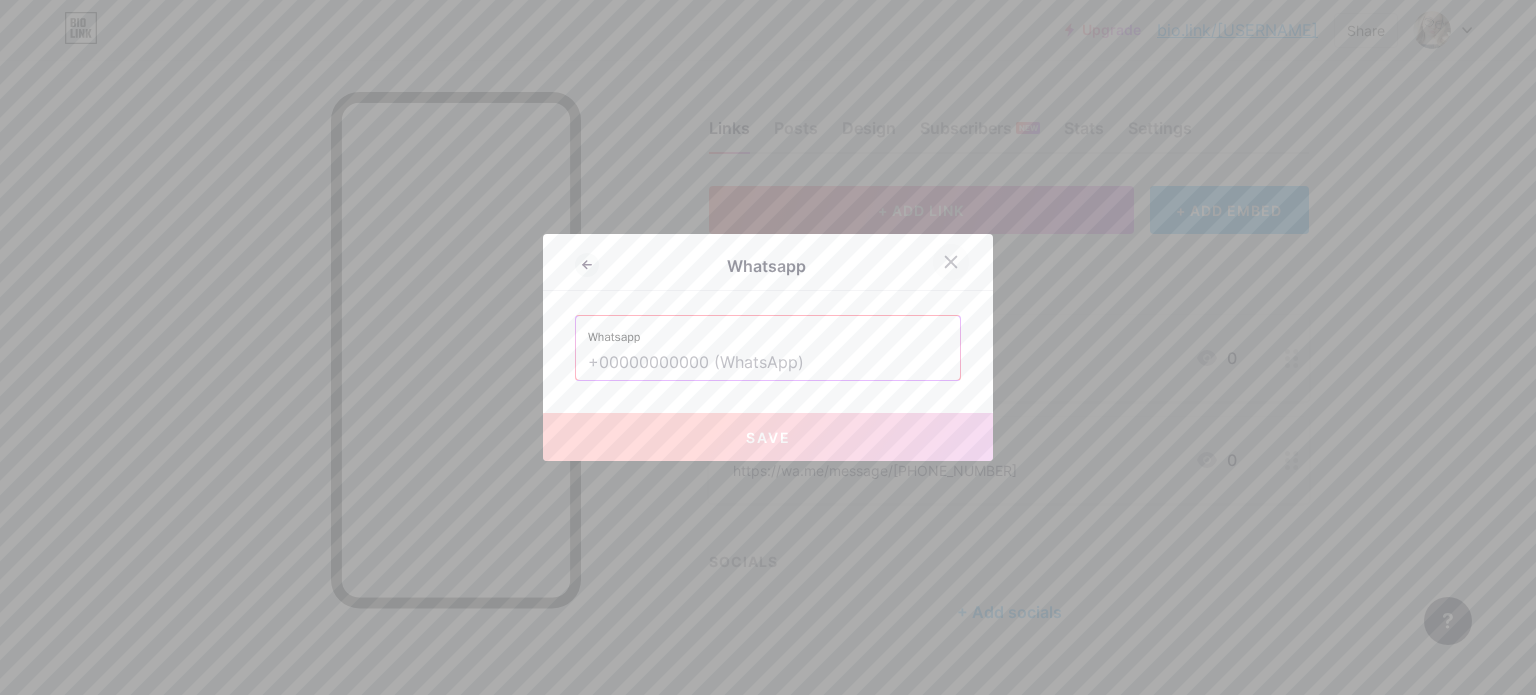 click 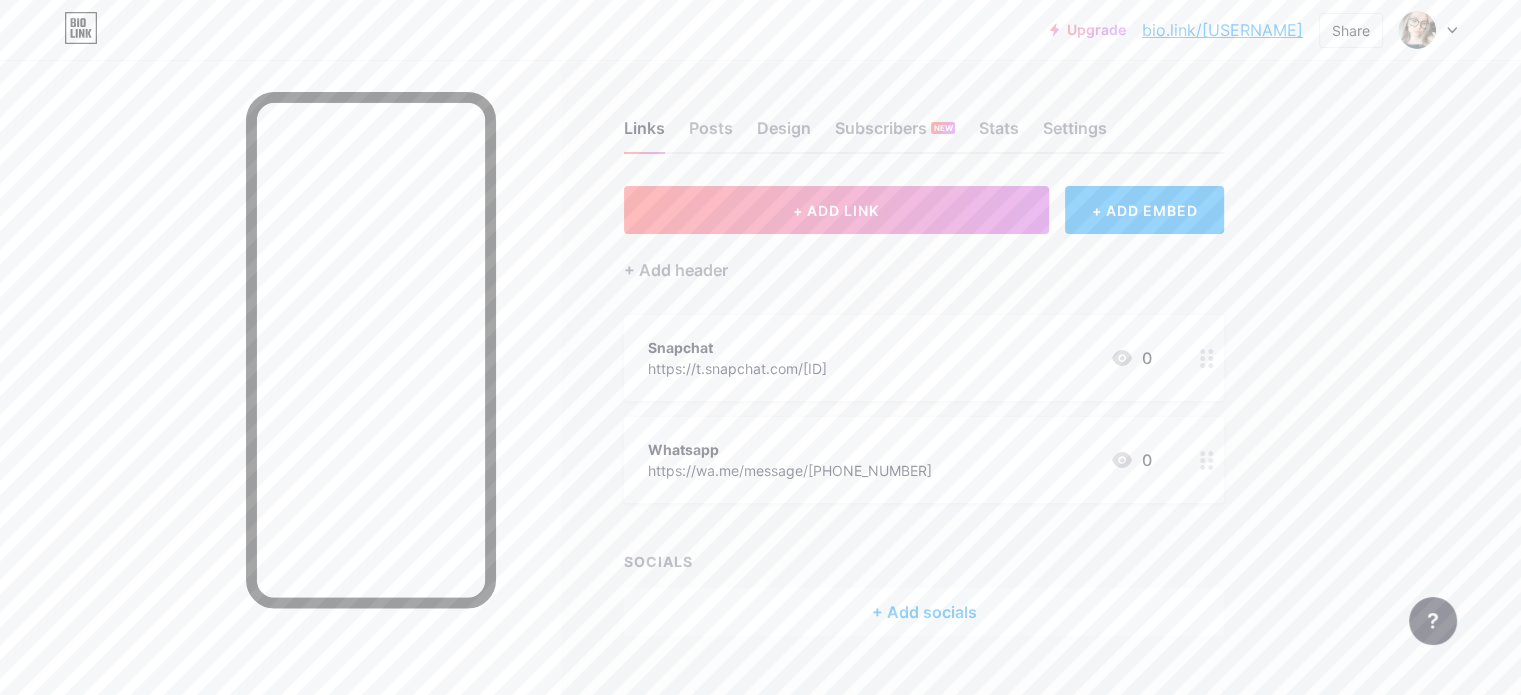 click on "+ Add socials" at bounding box center (924, 612) 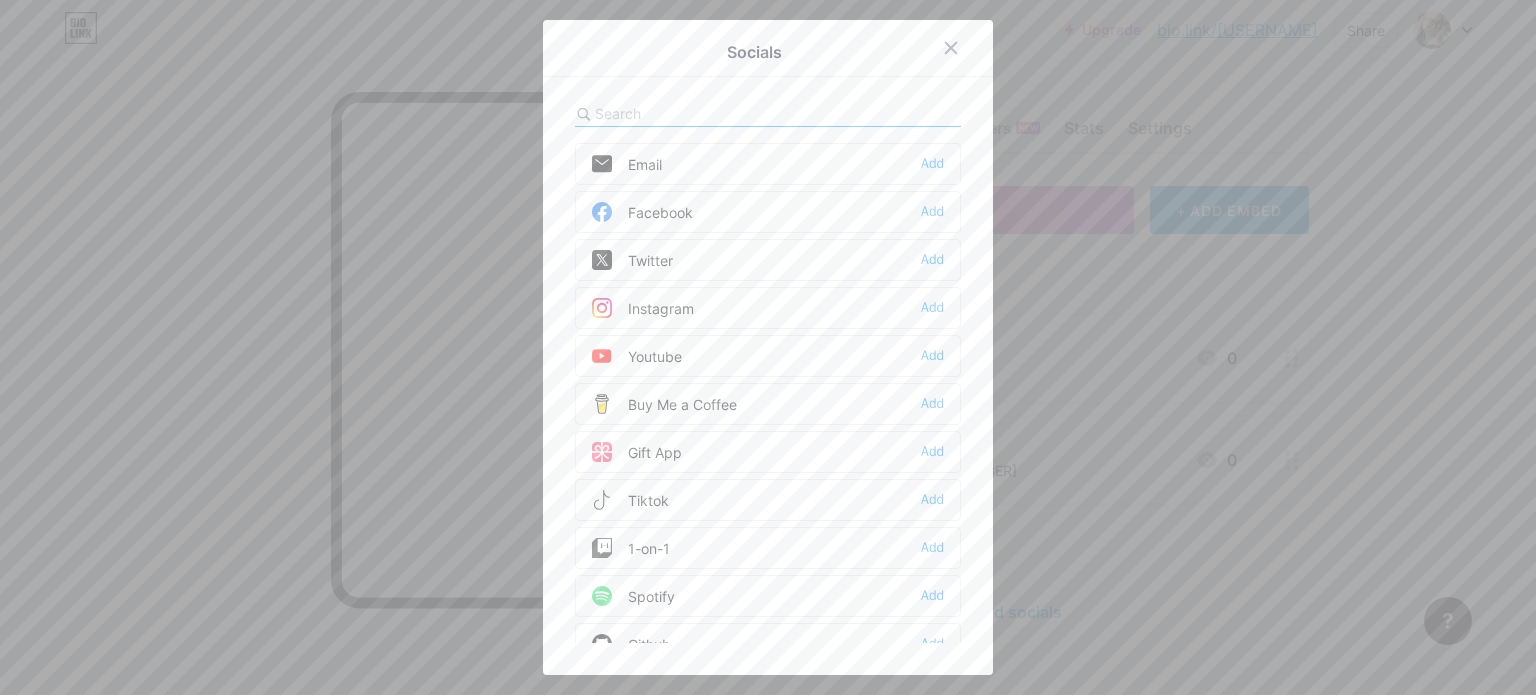 click at bounding box center [705, 113] 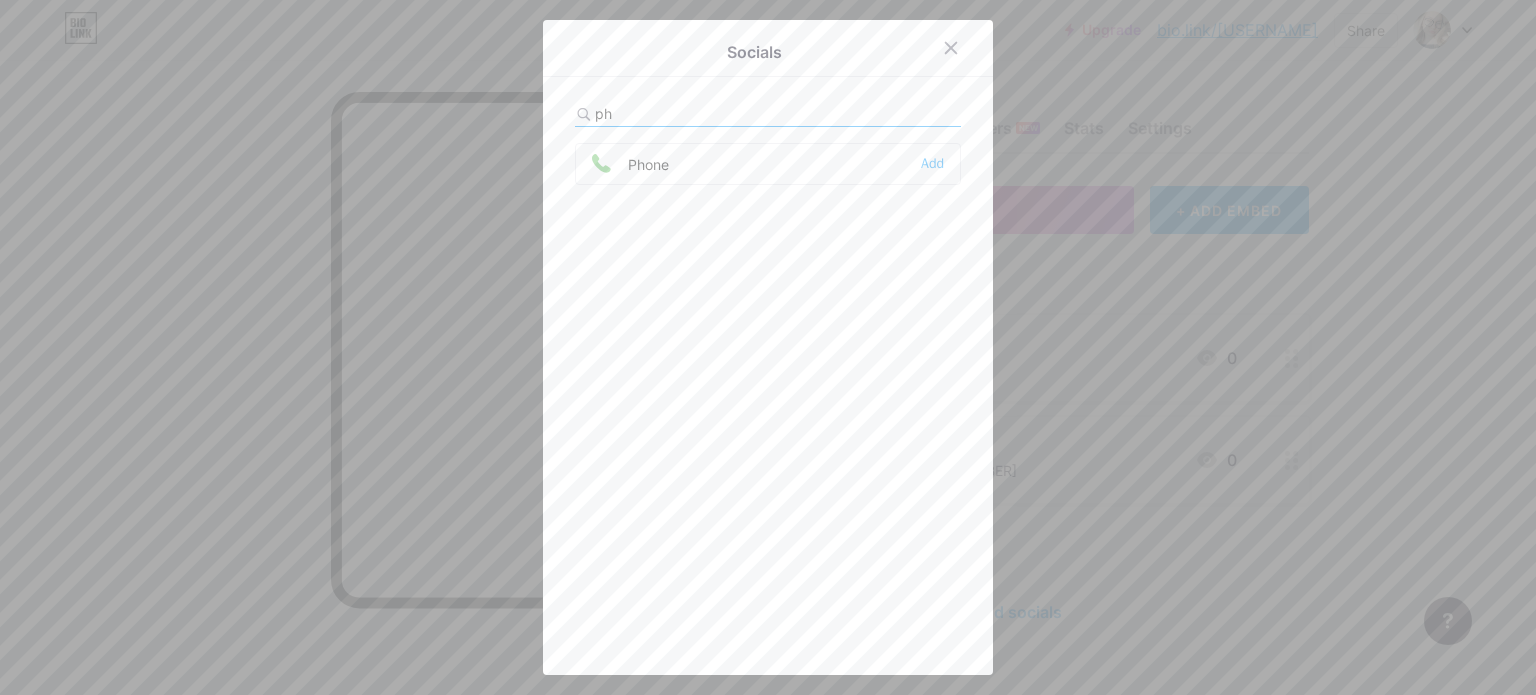 type on "ph" 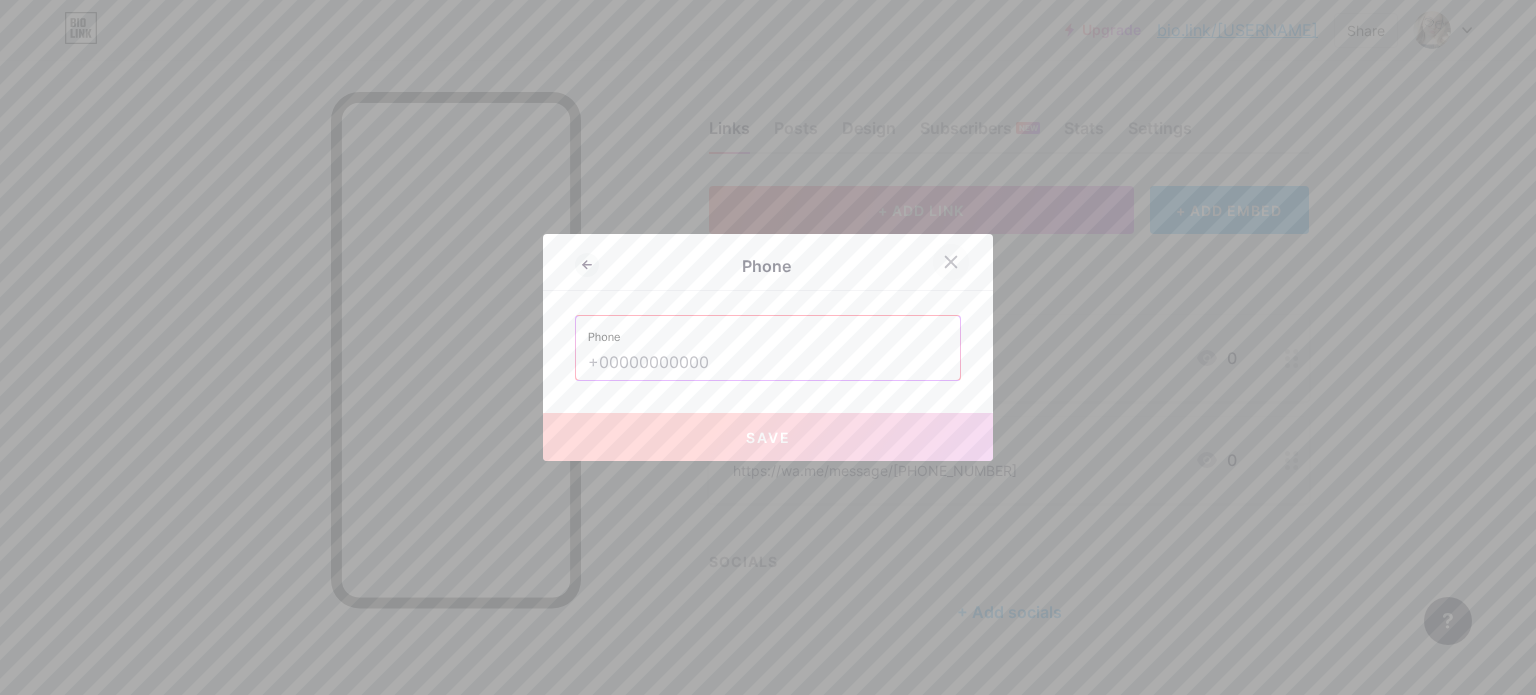 click at bounding box center [951, 262] 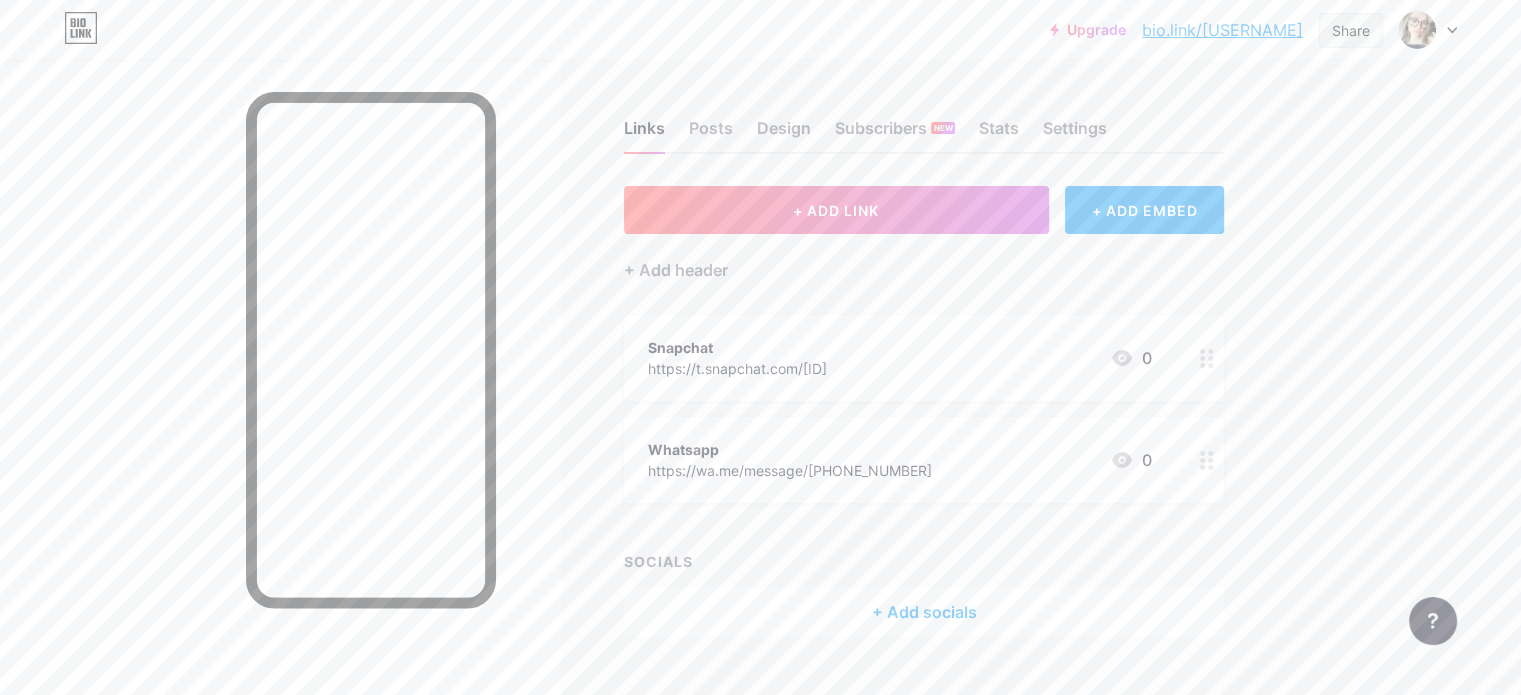click on "Share" at bounding box center (1351, 30) 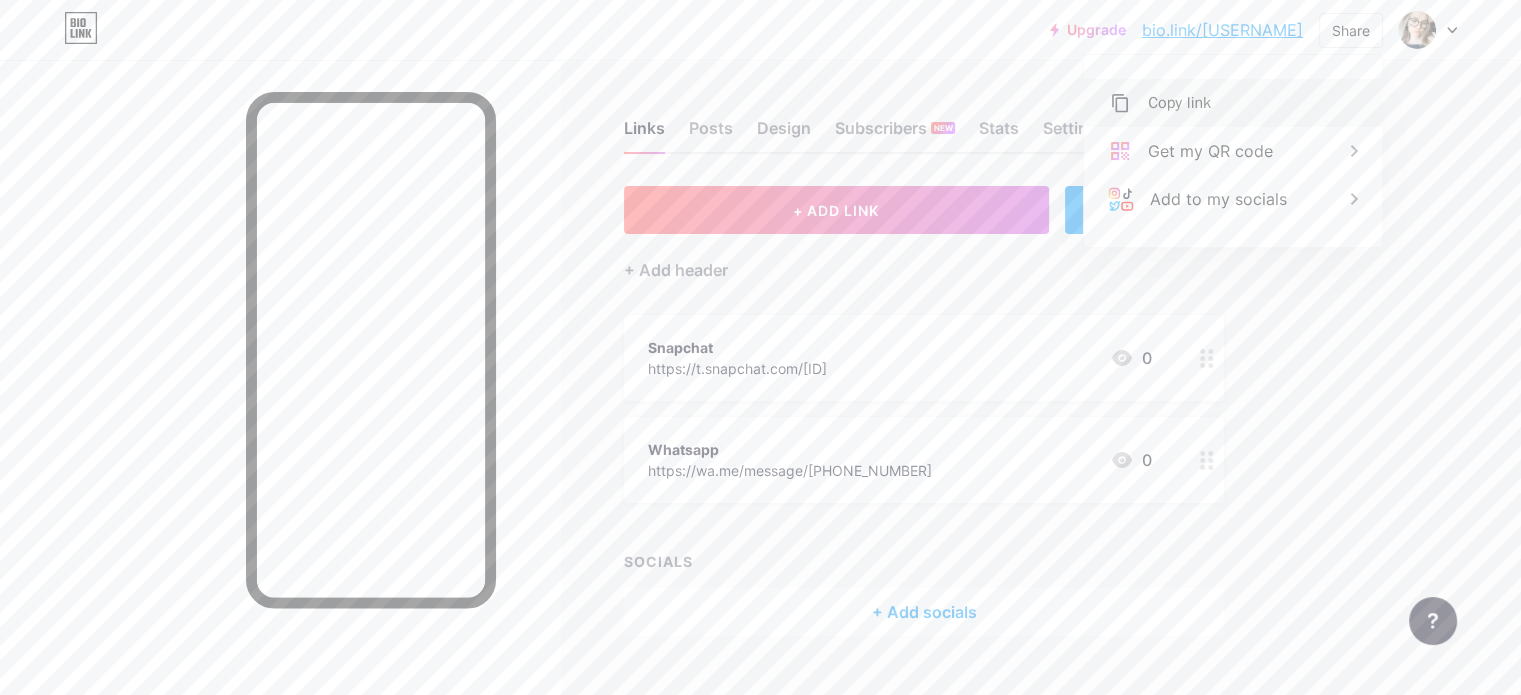 click on "Copy link" at bounding box center (1233, 103) 